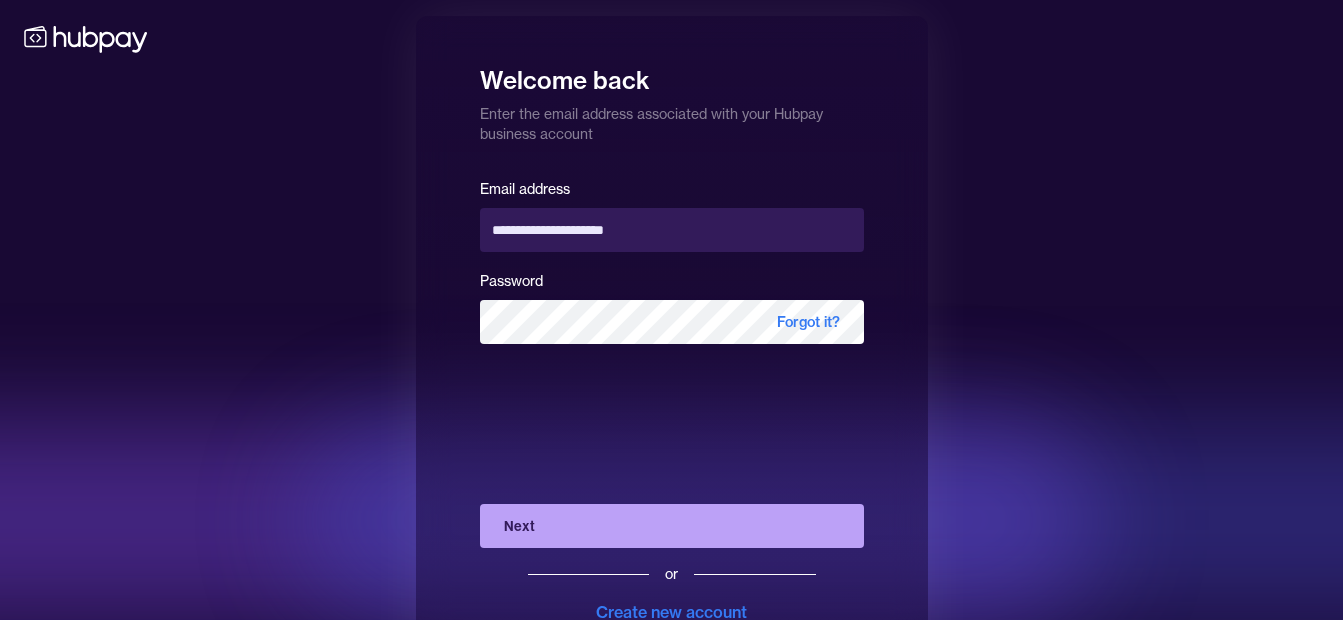 scroll, scrollTop: 0, scrollLeft: 0, axis: both 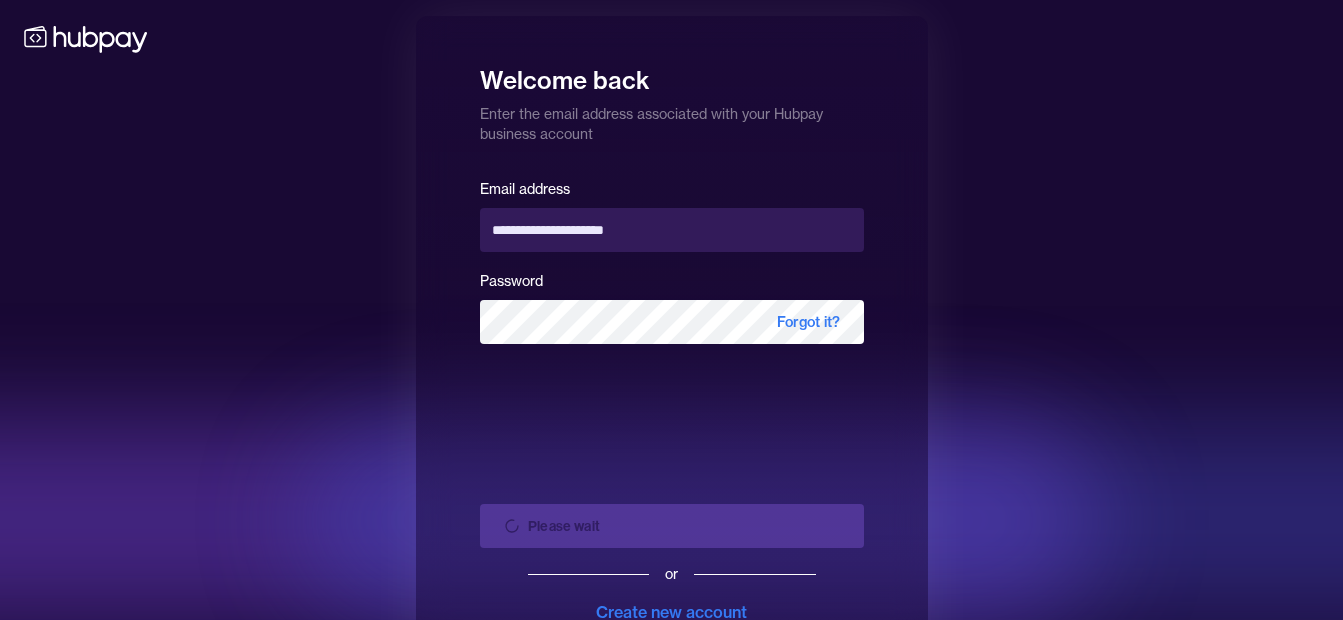 click on "Please wait or Create new account" at bounding box center [672, 556] 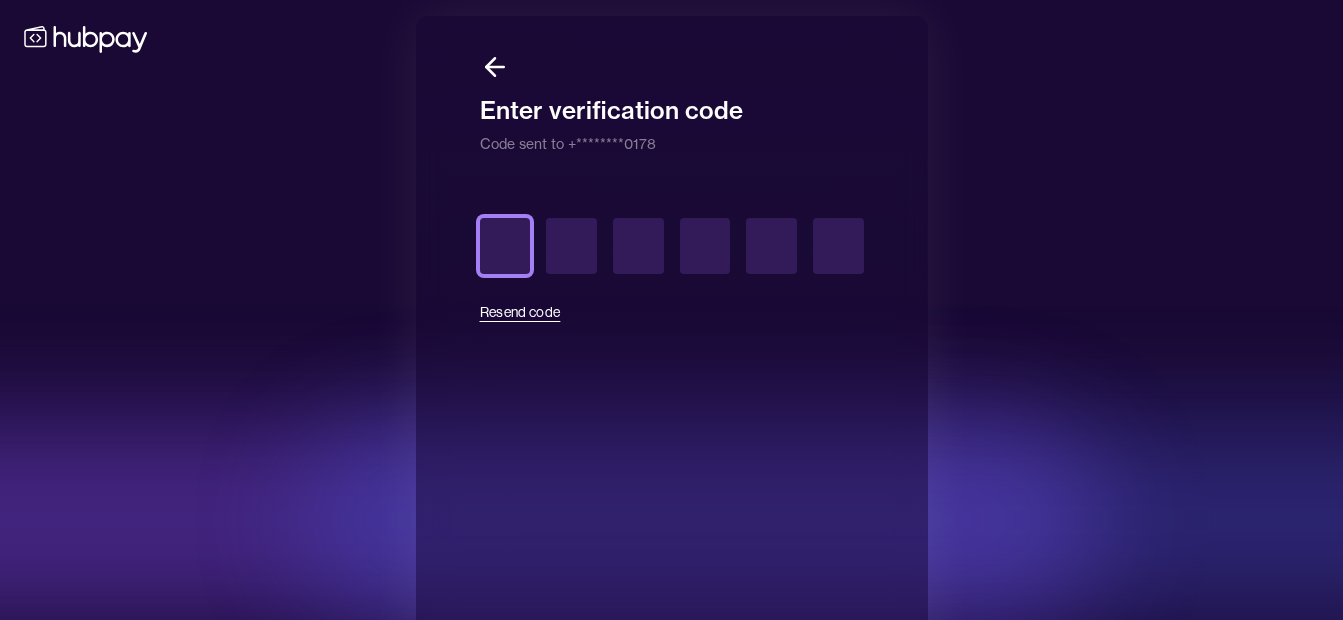 type on "*" 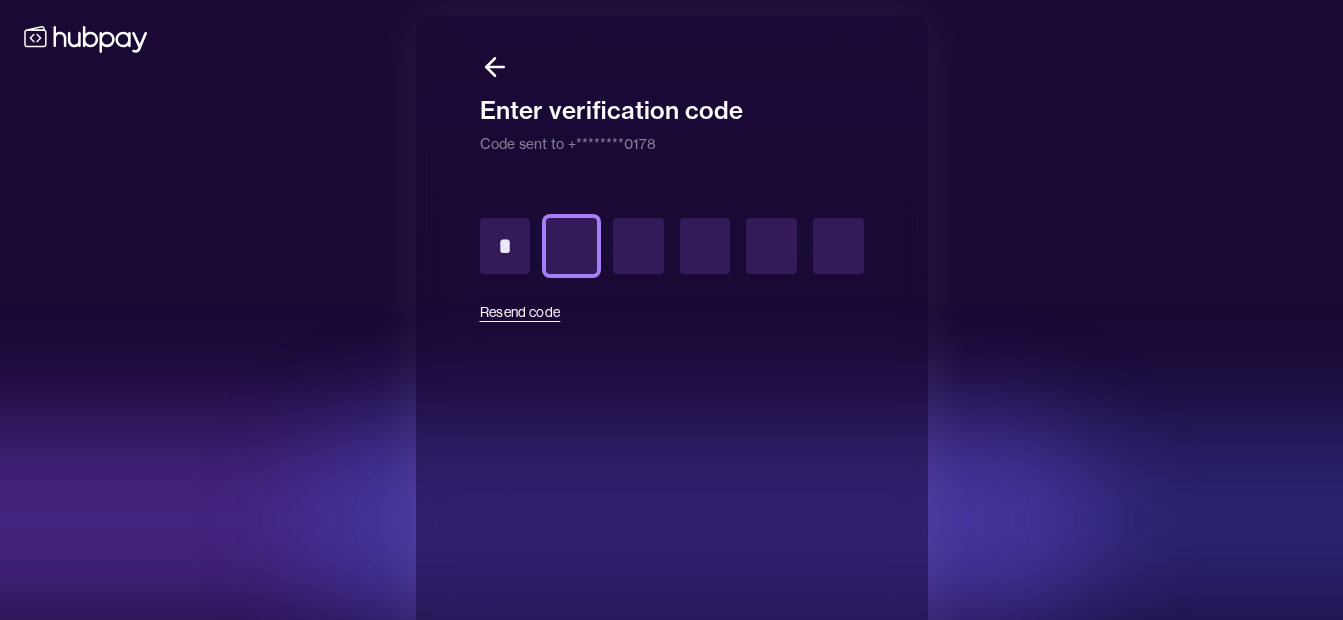 type on "*" 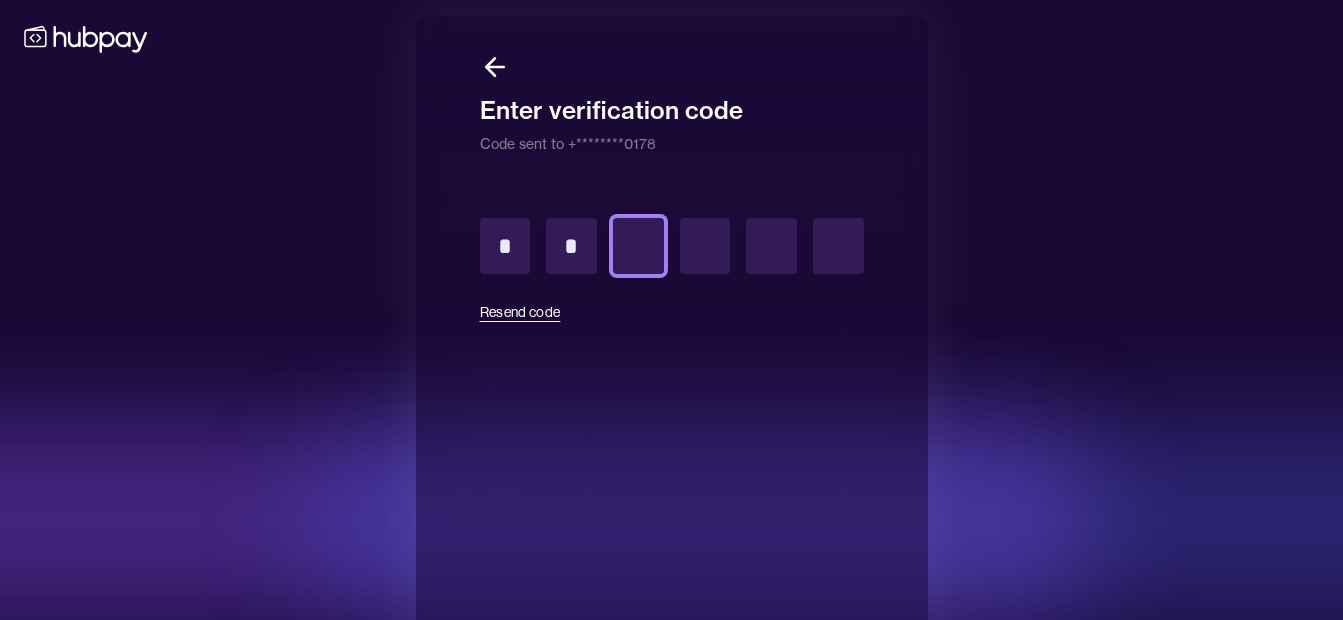 type on "*" 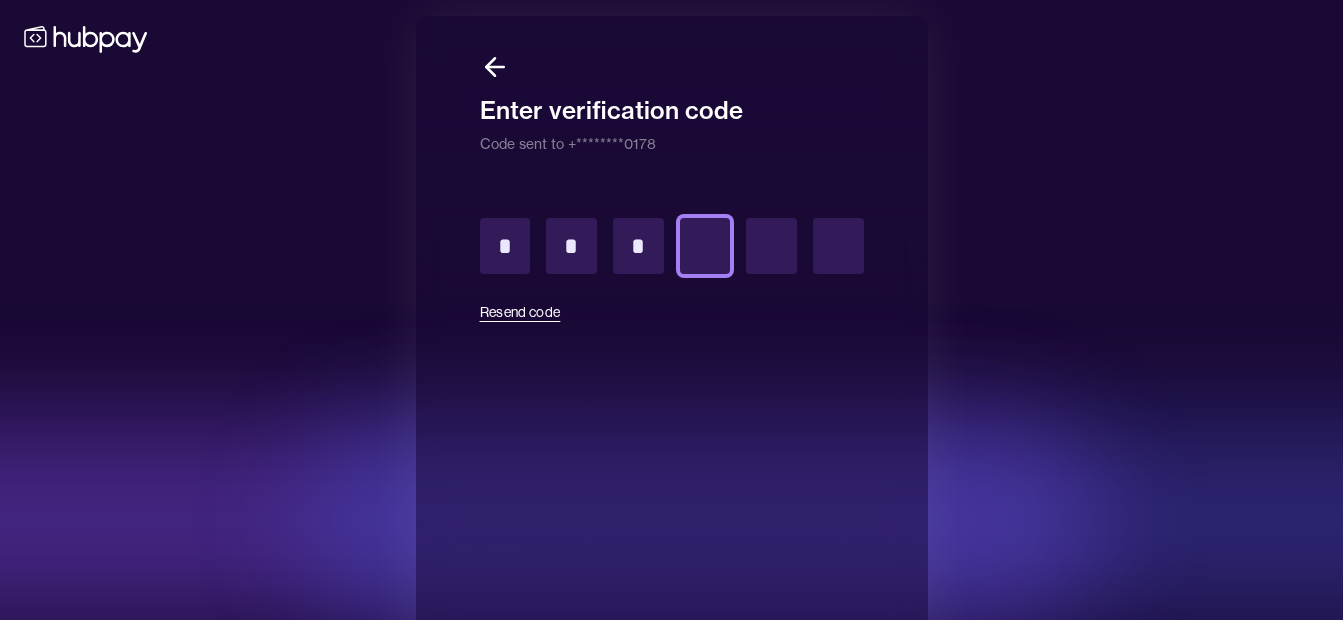 type on "*" 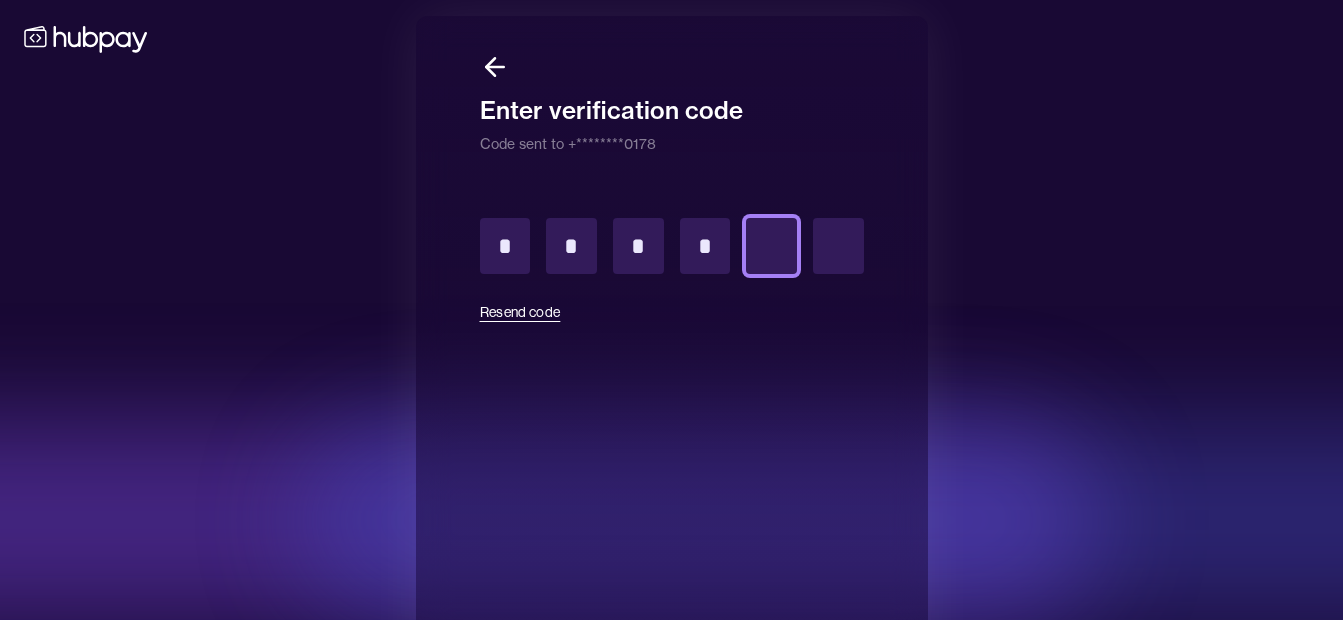 type on "*" 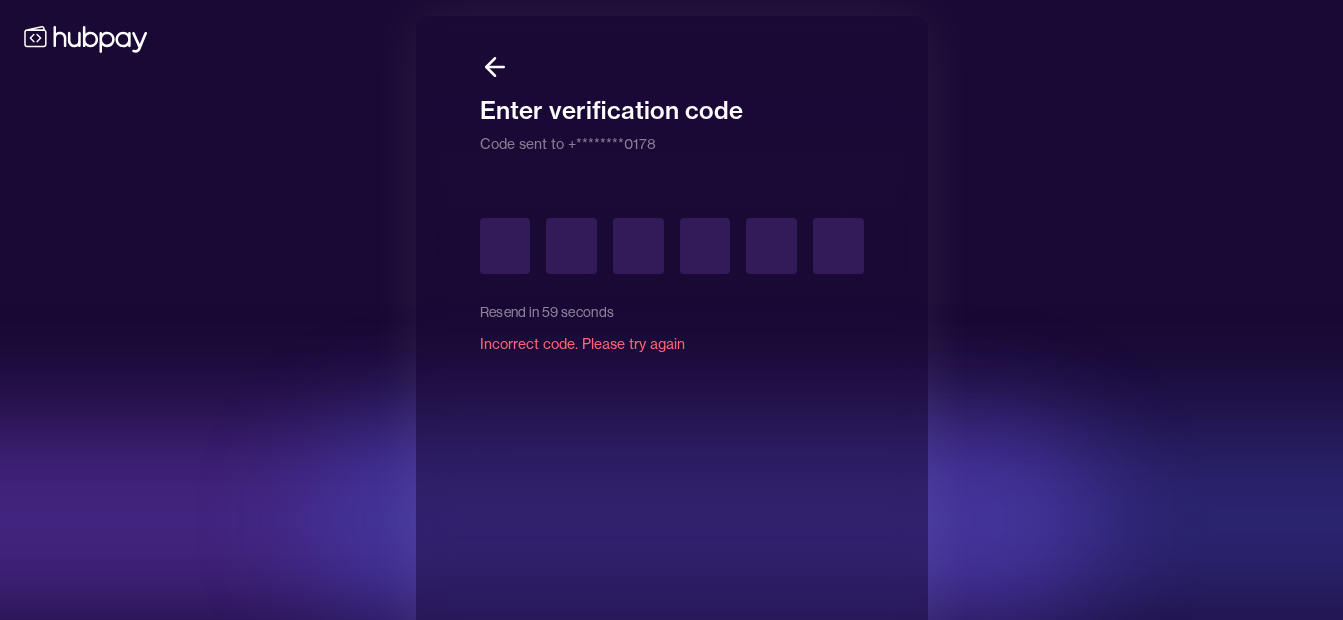 type on "*" 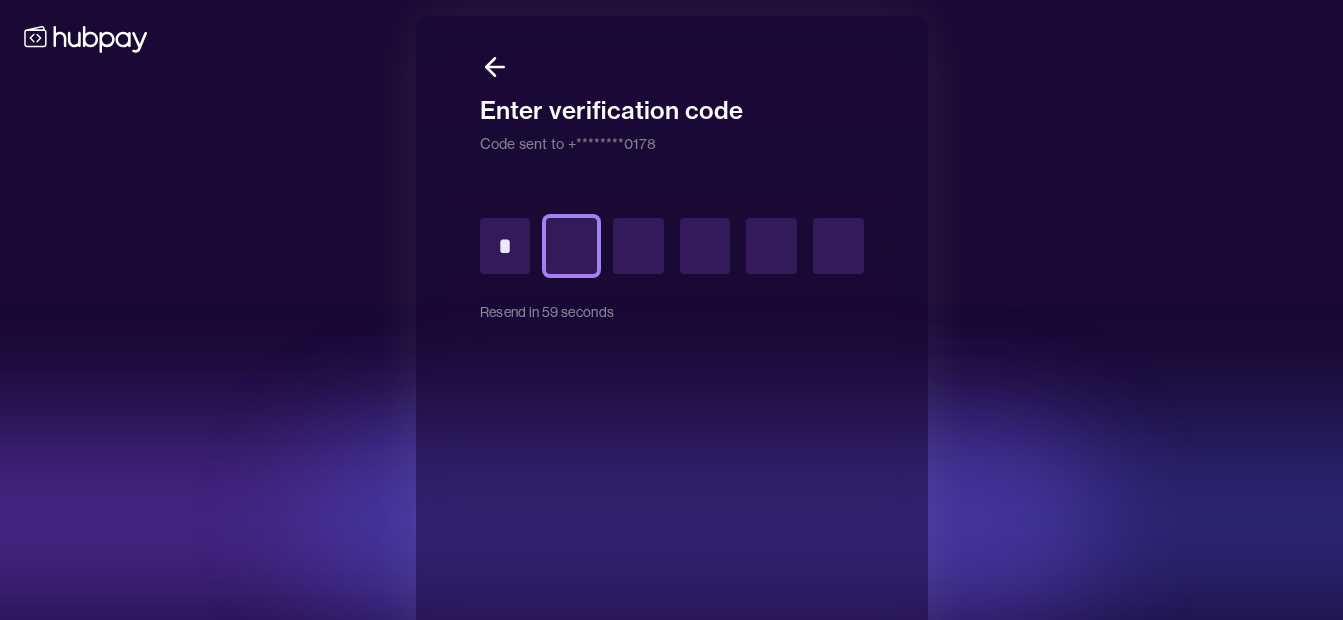 type on "*" 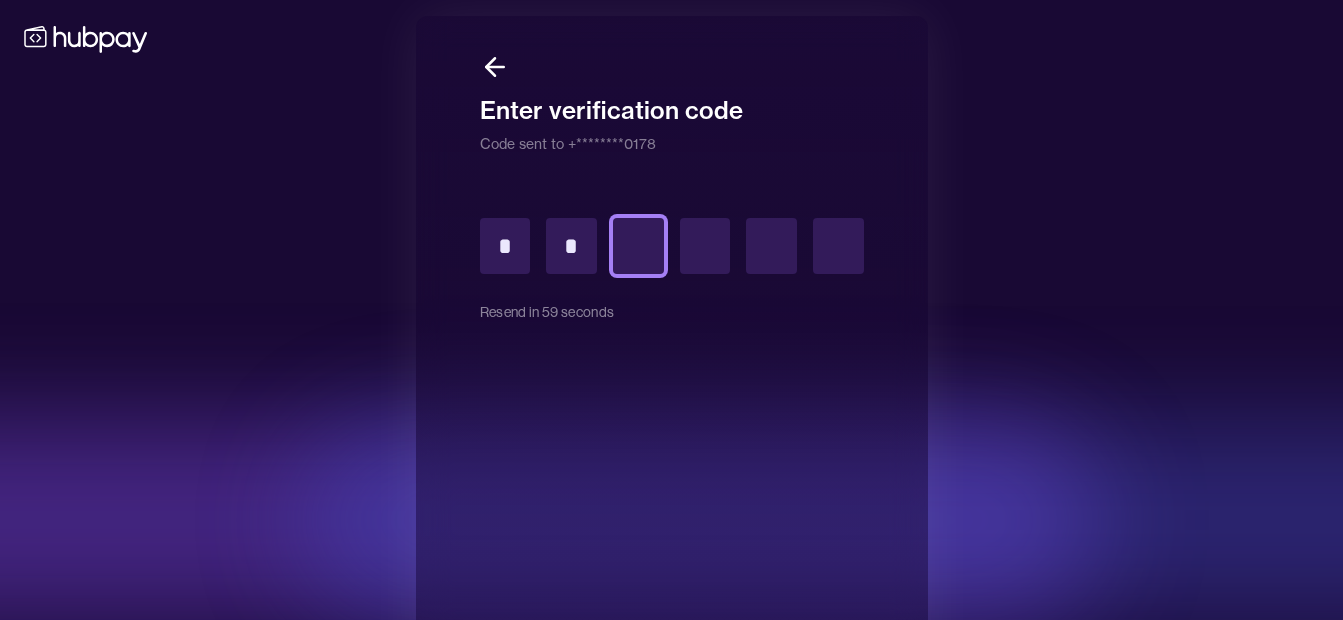 type on "*" 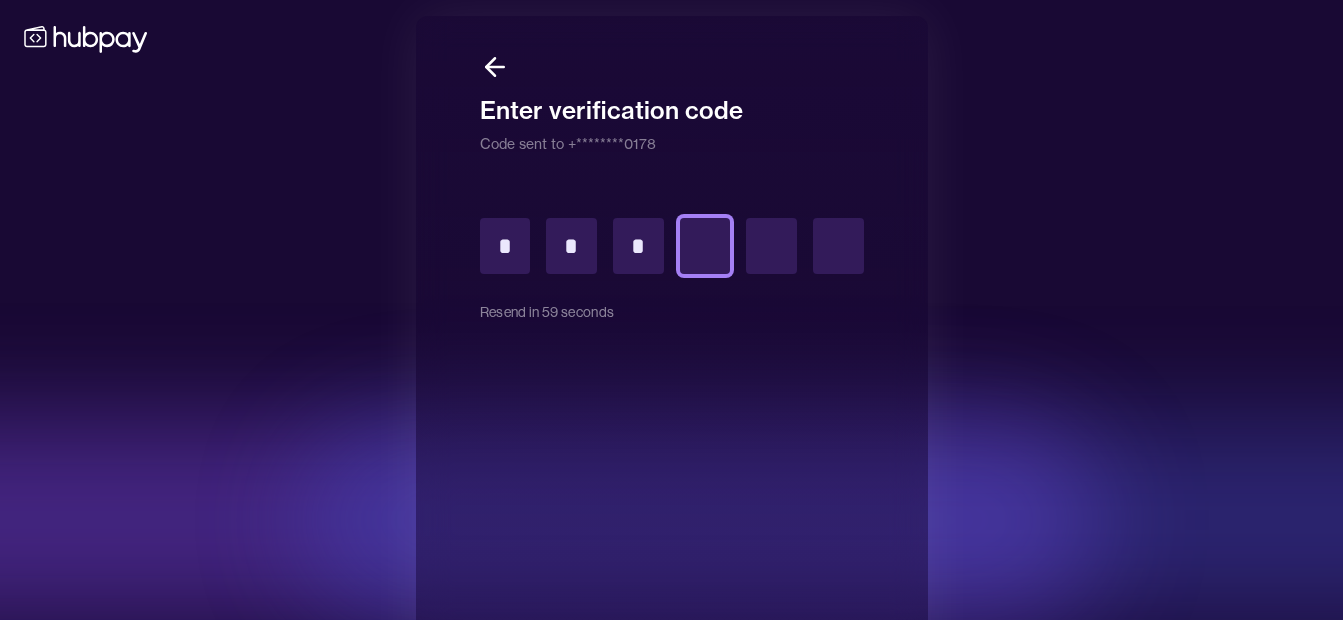 type on "*" 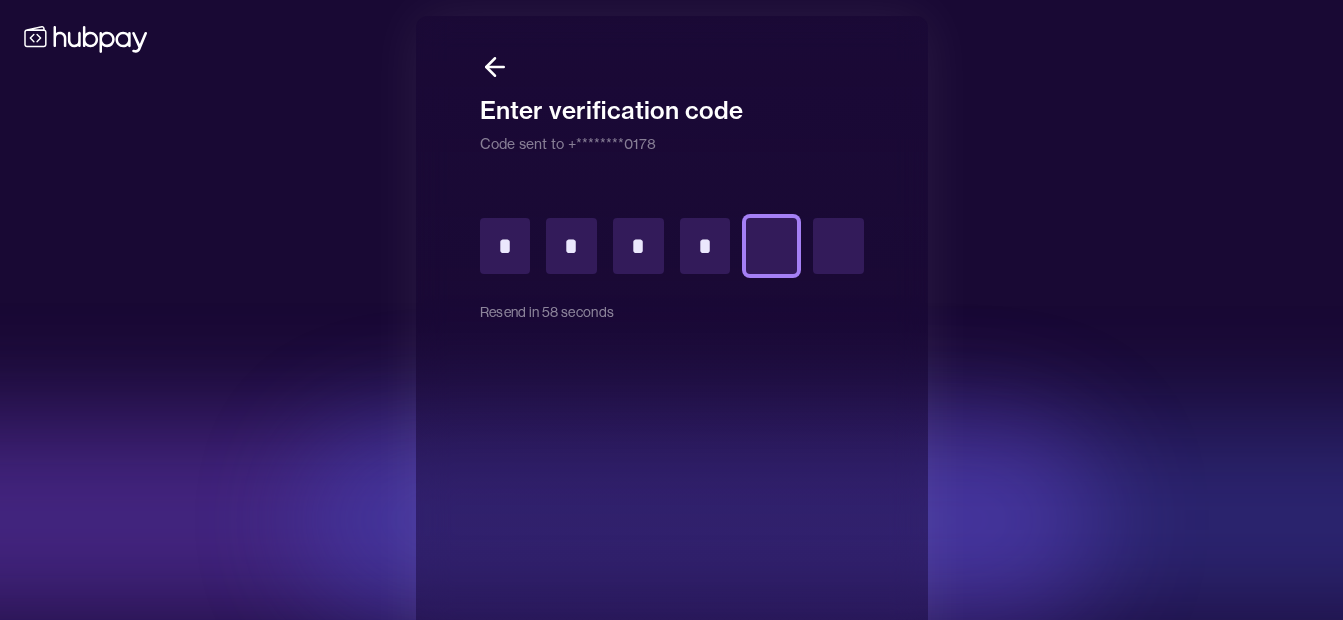 type on "*" 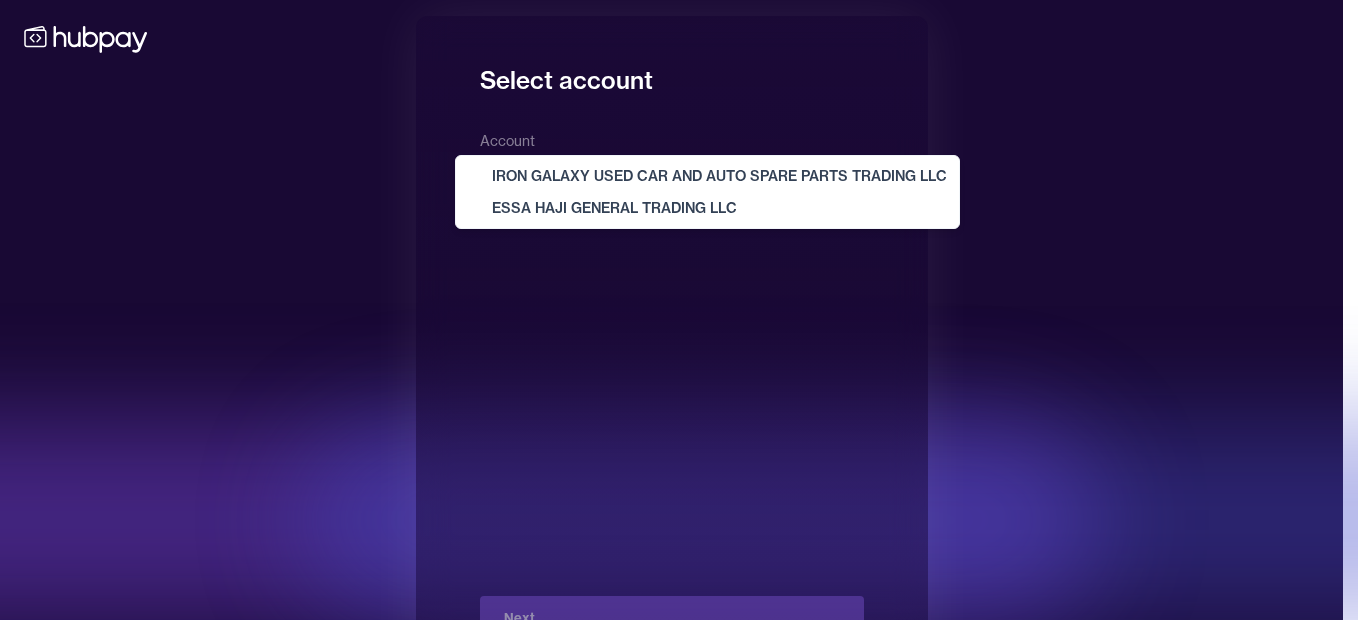 click on "**********" at bounding box center [671, 346] 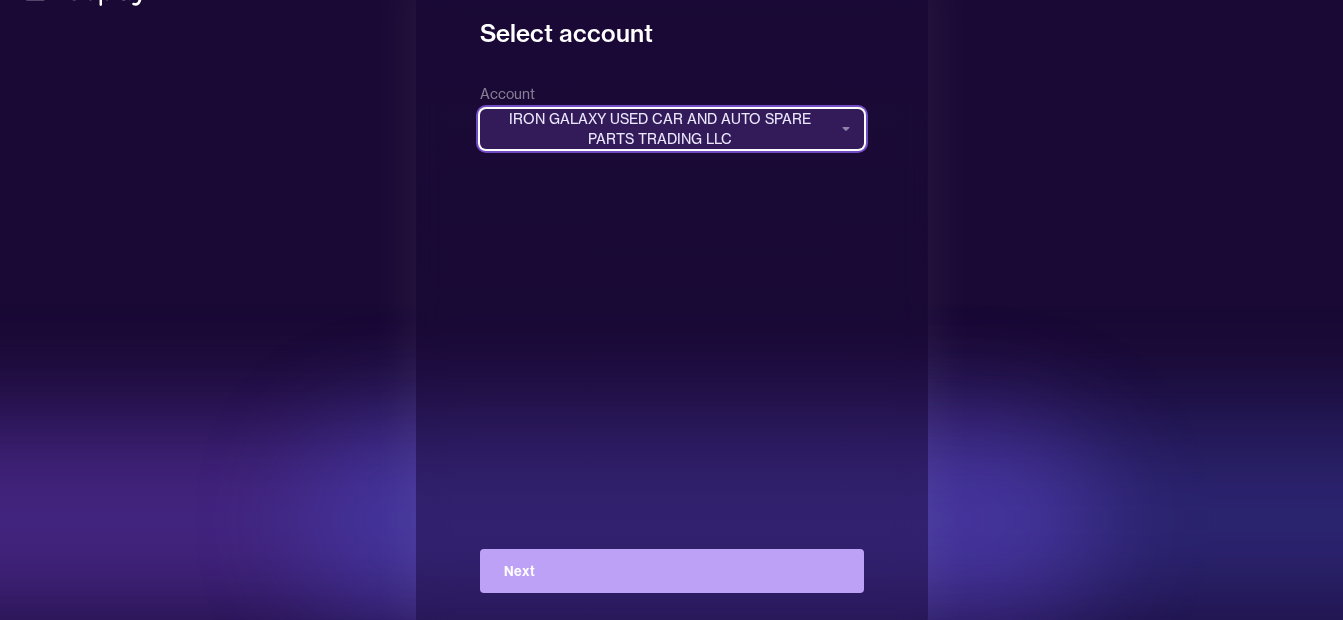 scroll, scrollTop: 72, scrollLeft: 0, axis: vertical 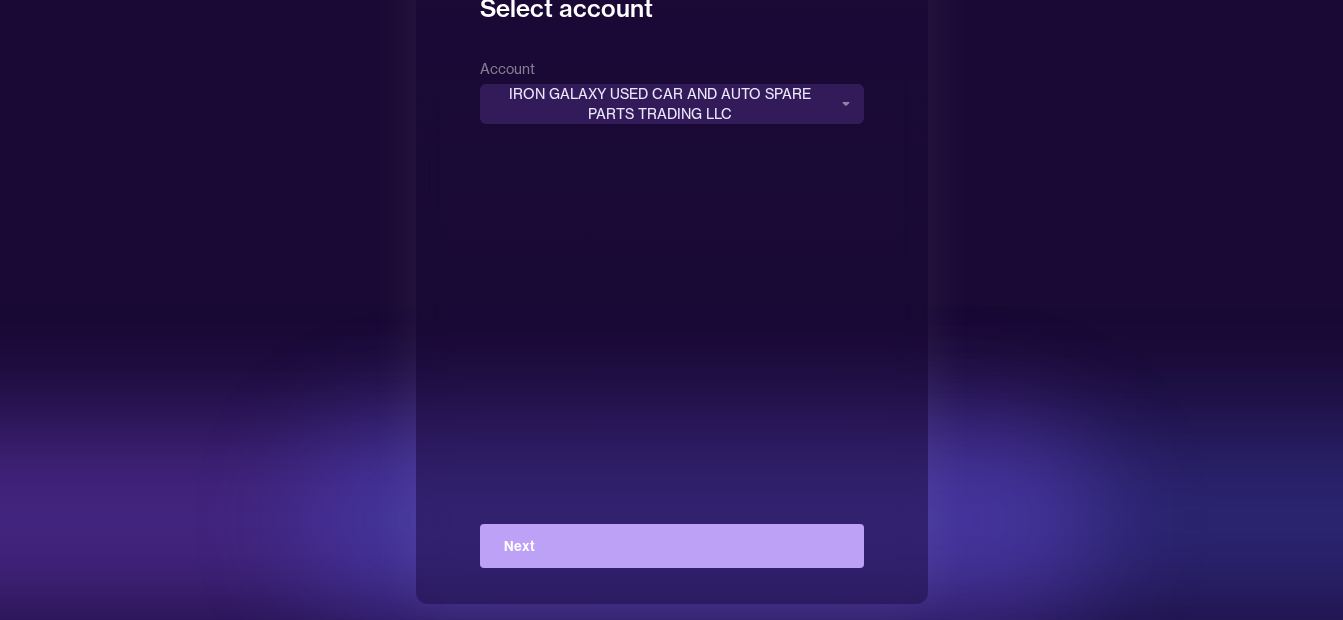 click on "Next" at bounding box center [672, 546] 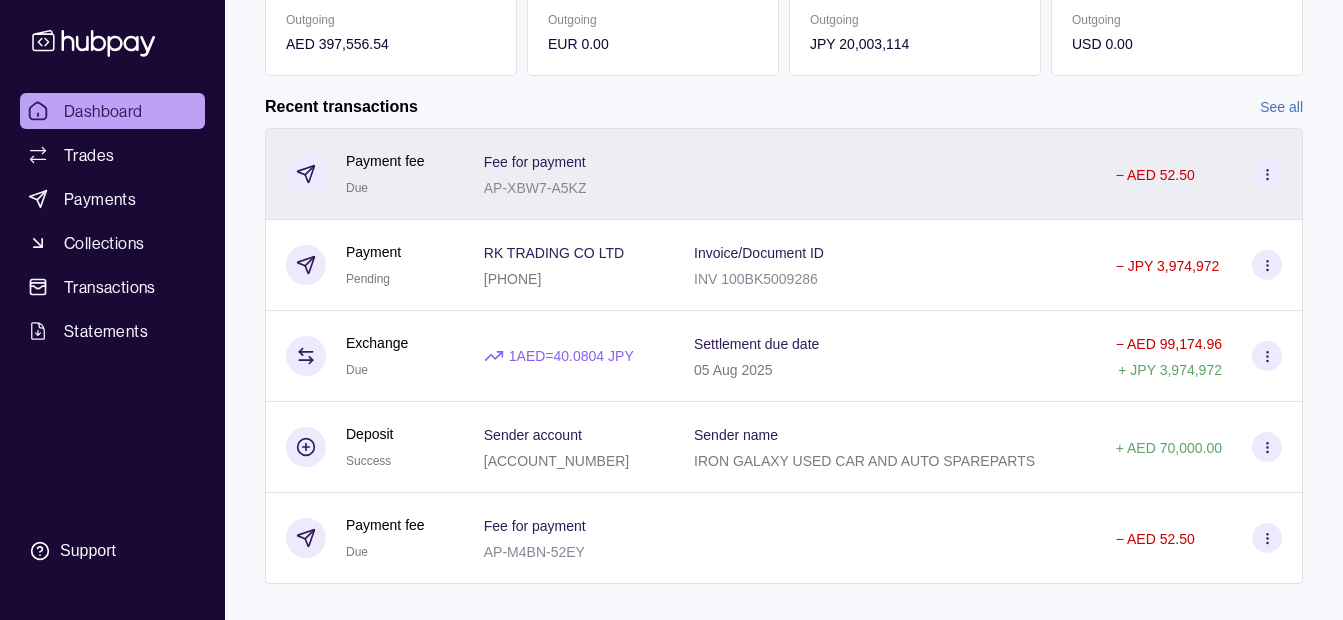 scroll, scrollTop: 480, scrollLeft: 0, axis: vertical 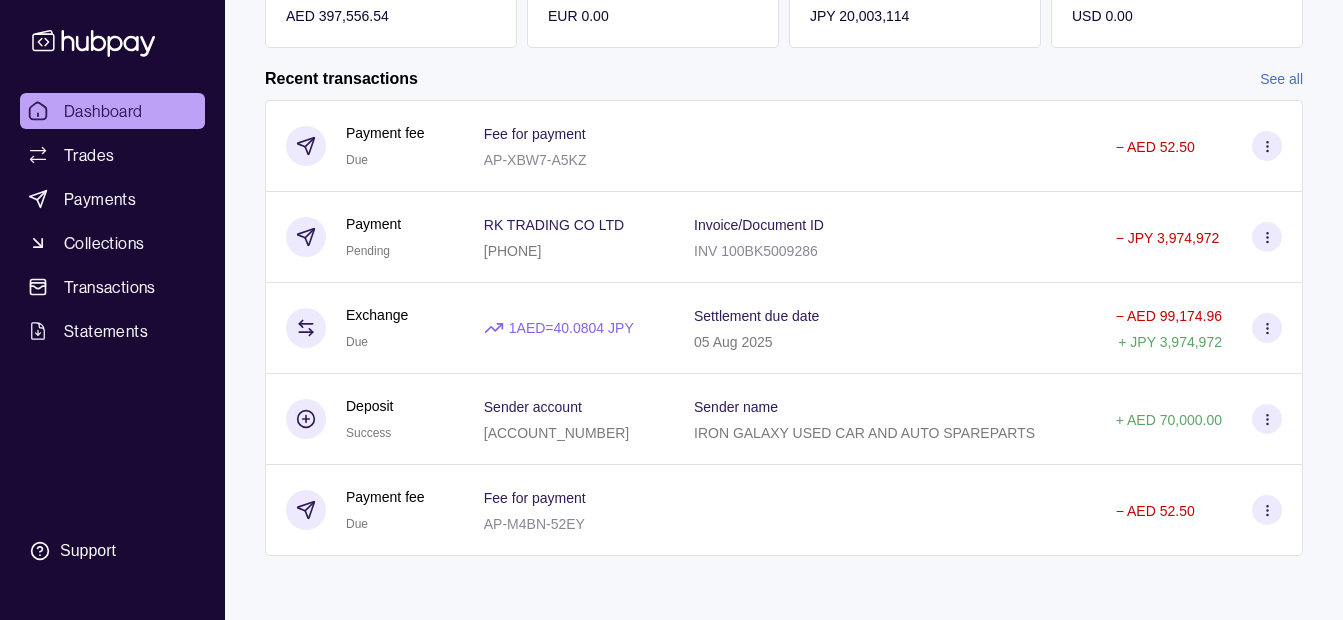 click on "Dashboard Trades Payments Collections Transactions Statements" at bounding box center (112, 221) 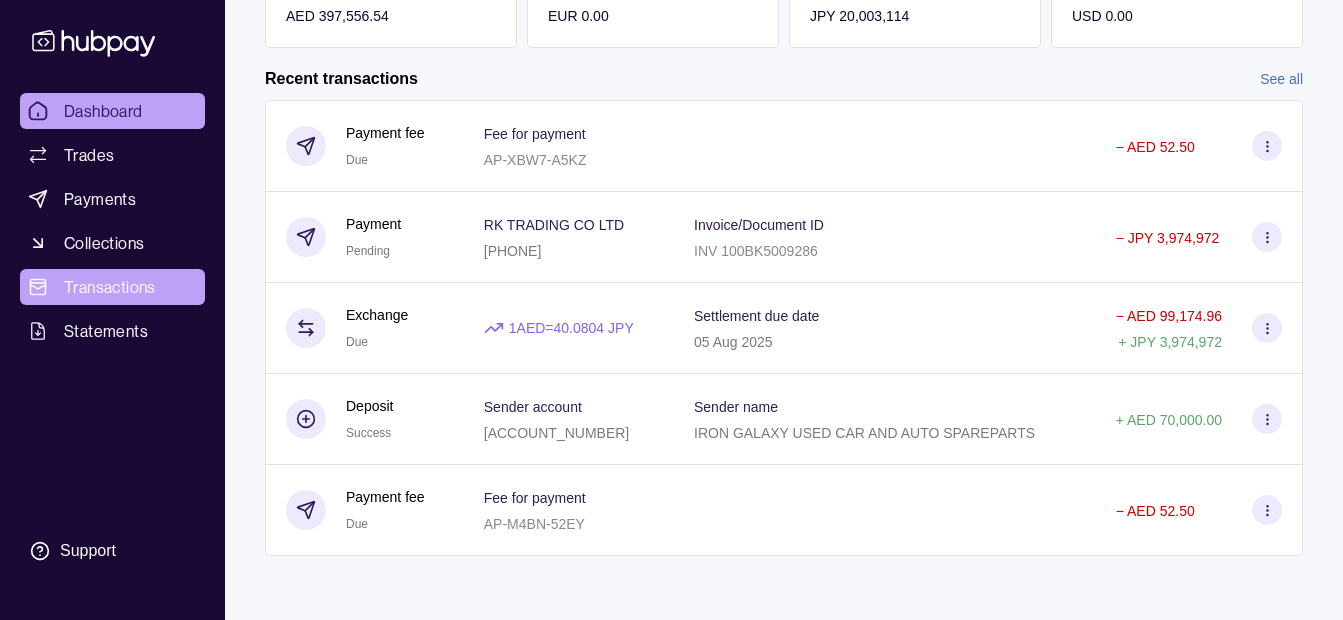 click on "Transactions" at bounding box center (112, 287) 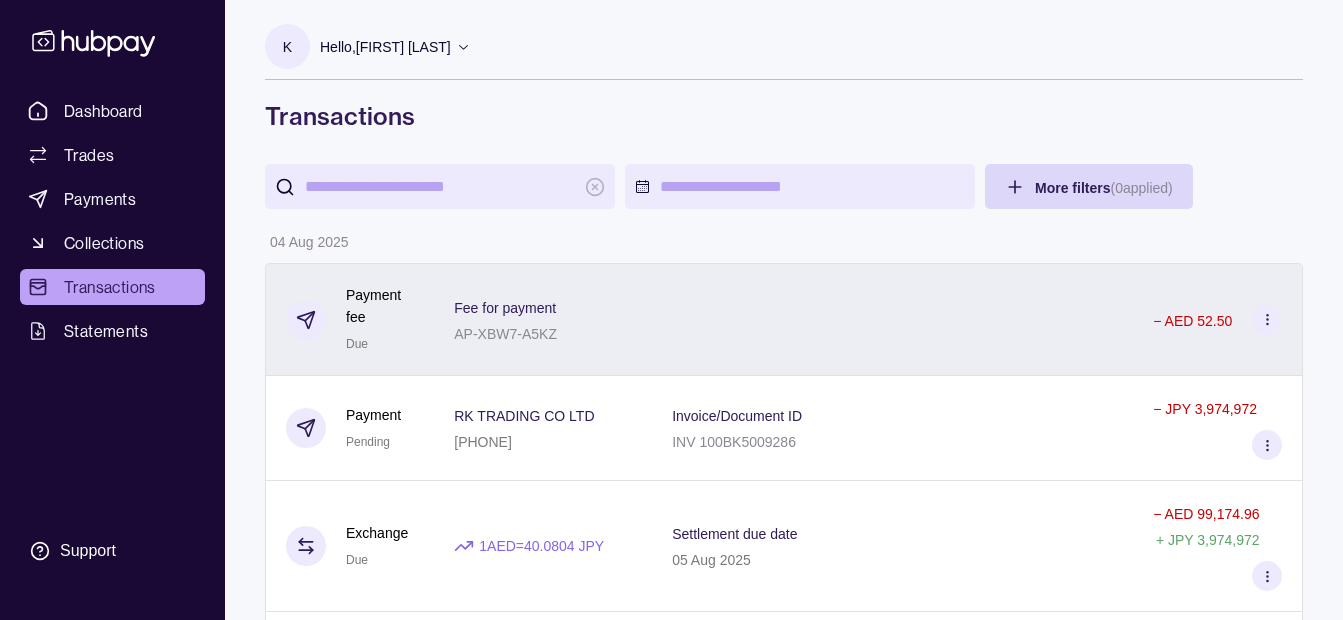 scroll, scrollTop: 300, scrollLeft: 0, axis: vertical 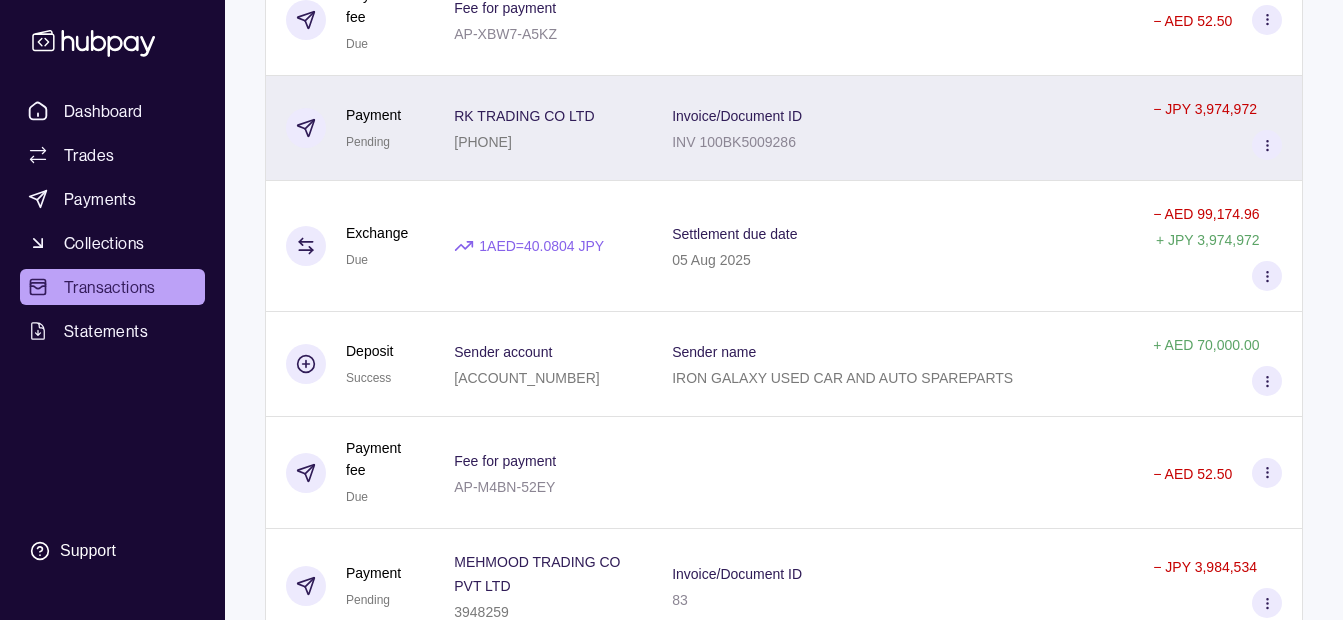 click on "RK TRADING CO LTD [PHONE]" at bounding box center [543, 128] 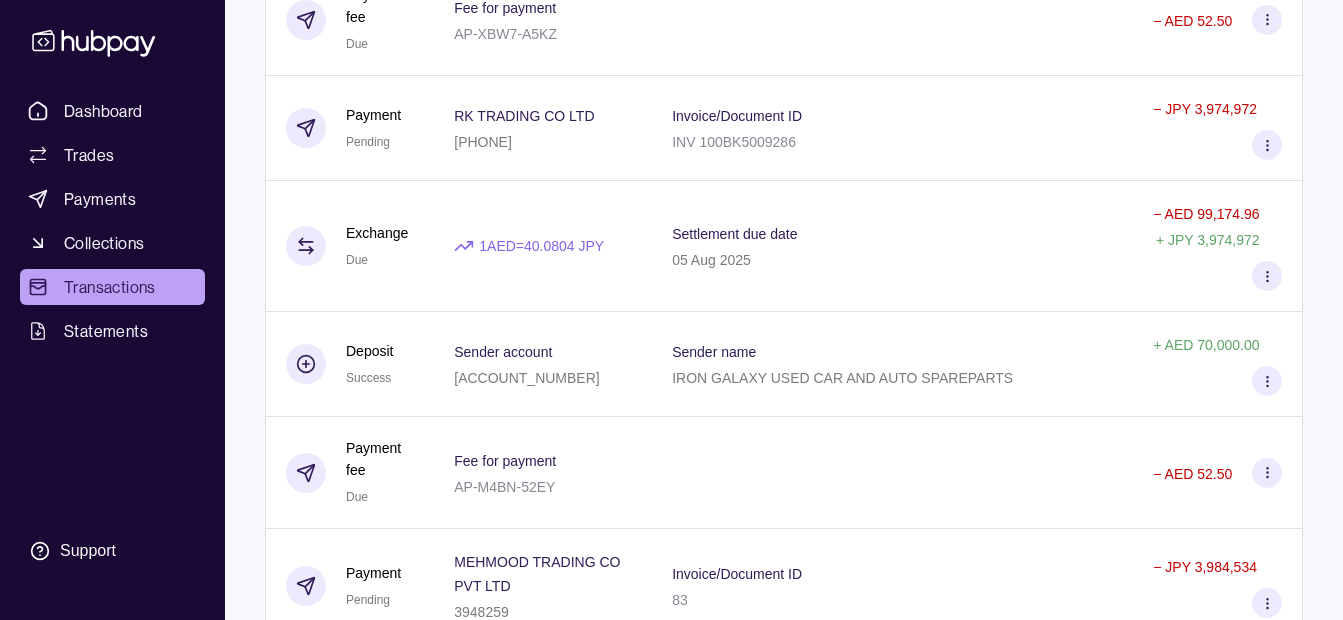 click on "Dashboard Trades Payments Collections Transactions Statements Support K Hello, [FIRST] [LAST] IRON GALAXY USED CAR AND AUTO SPARE PARTS TRADING LLC Change account Account Terms and conditions Privacy policy Sign out Transactions More filters ( 0 applied) Details Amount 04 Aug 2025 Payment fee Due Fee for payment AP-XBW7-A5KZ − AED 52.50 Payment Pending RK TRADING CO LTD [PHONE] Invoice/Document ID INV 100BK5009286 − JPY 3,974,972 Exchange Due 1 AED = 40.0804 JPY Settlement due date 05 Aug 2025 − AED 99,174.96 + JPY 3,974,972 Deposit Success Sender account AE230351001326835719001 Sender name IRON GALAXY USED CAR AND AUTO SPAREPARTS + AED 70,000.00 Payment fee Due Fee for payment AP-M4BN-52EY − AED 52.50 Payment Pending MEHMOOD TRADING CO PVT LTD [PHONE] Invoice/Document ID 83 − JPY 3,984,534 Exchange Due 1 AED = 40.1013 JPY Settlement due date 06 Aug 2025 − AED 99,361.72 + JPY 3,984,534 Deposit Success Sender account – Sender name + AED 205,000.00 Due" at bounding box center [671, 1062] 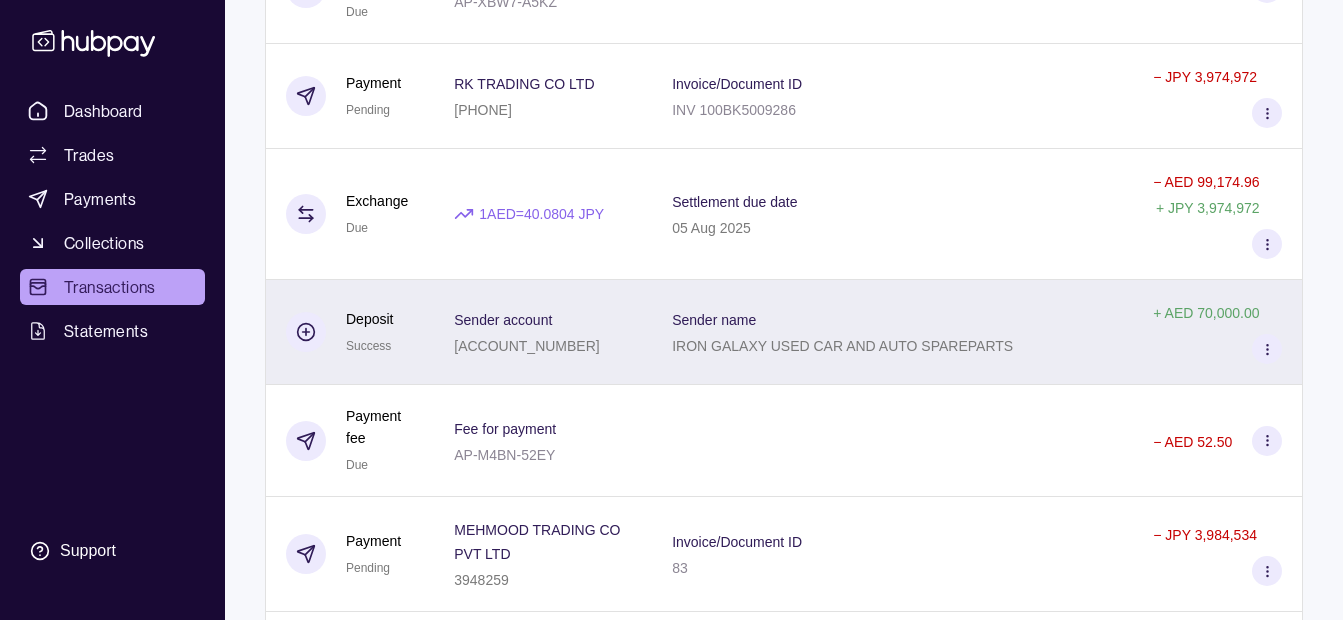 scroll, scrollTop: 600, scrollLeft: 0, axis: vertical 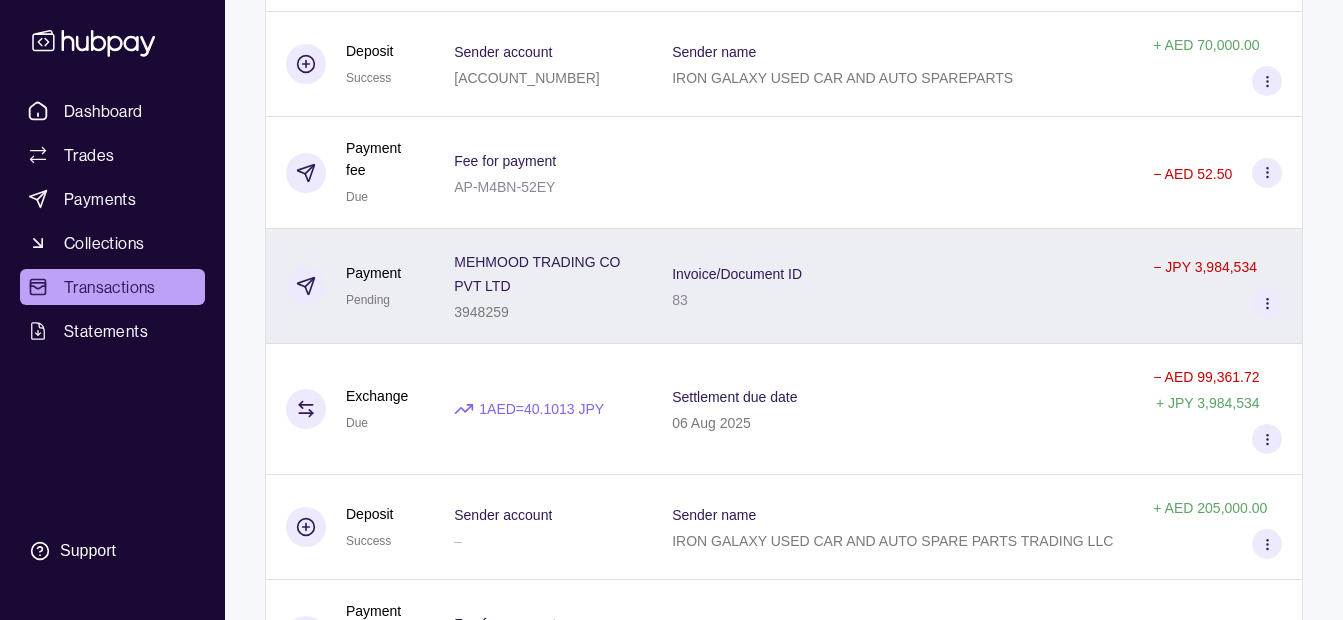 click on "MEHMOOD TRADING CO PVT LTD [PHONE]" at bounding box center (543, 286) 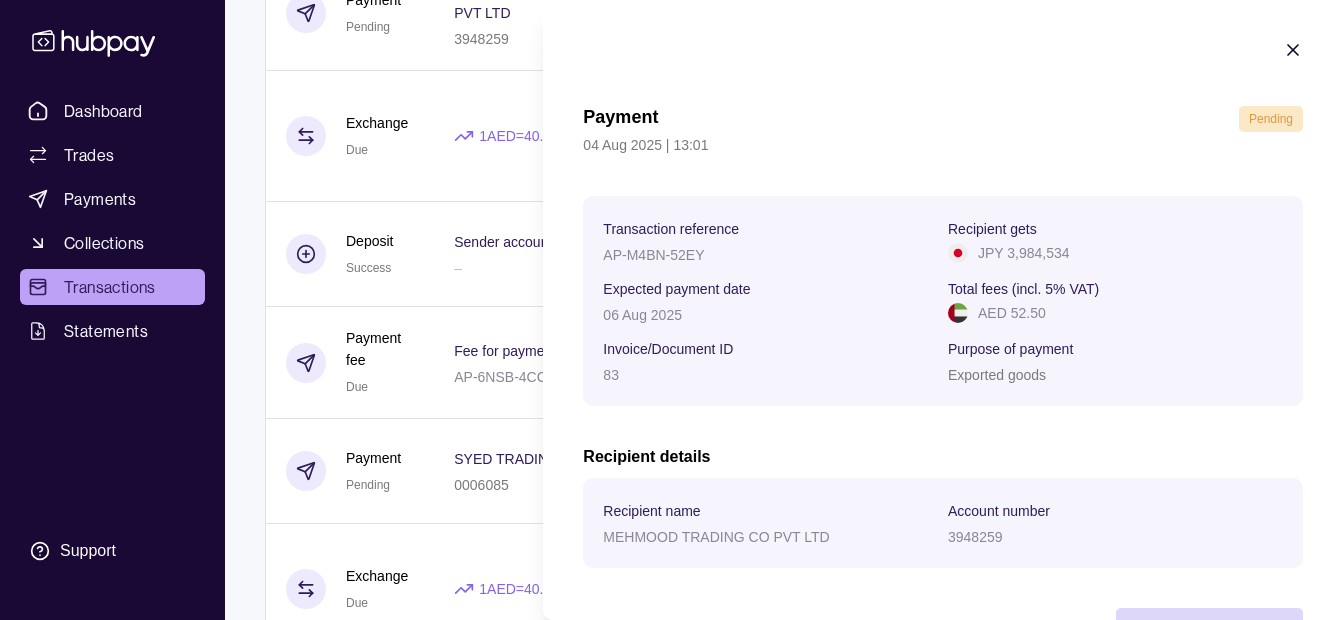 scroll, scrollTop: 1300, scrollLeft: 0, axis: vertical 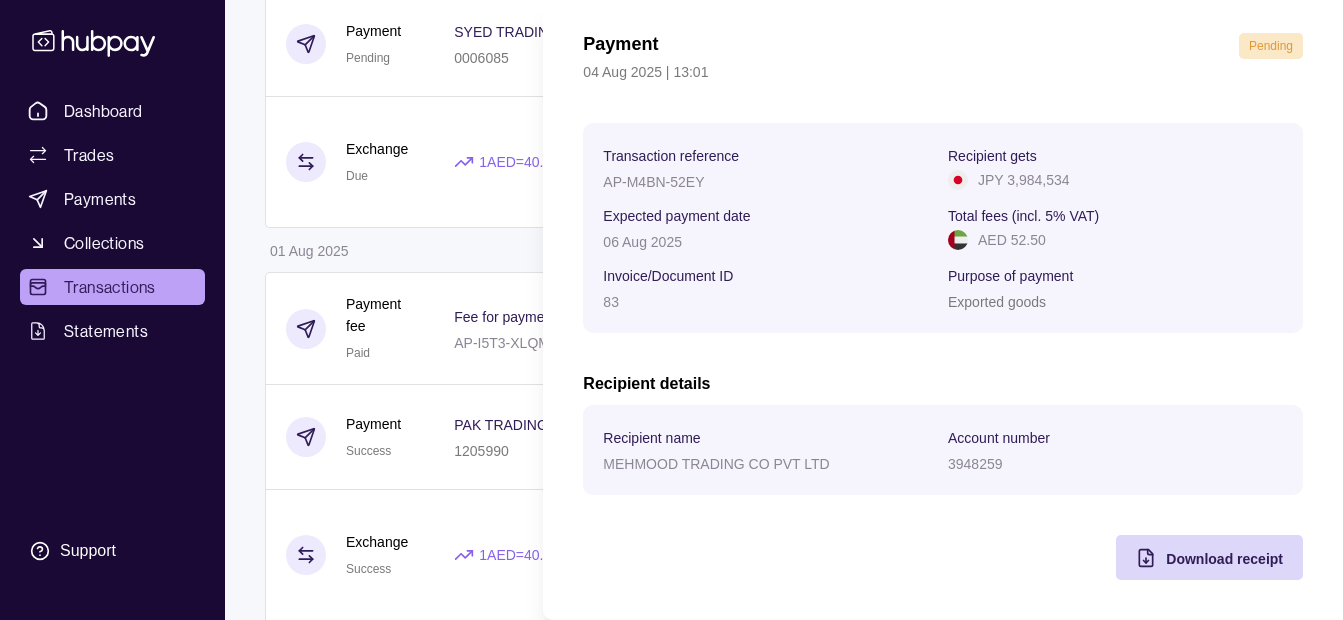drag, startPoint x: 1160, startPoint y: 561, endPoint x: 1006, endPoint y: 523, distance: 158.61903 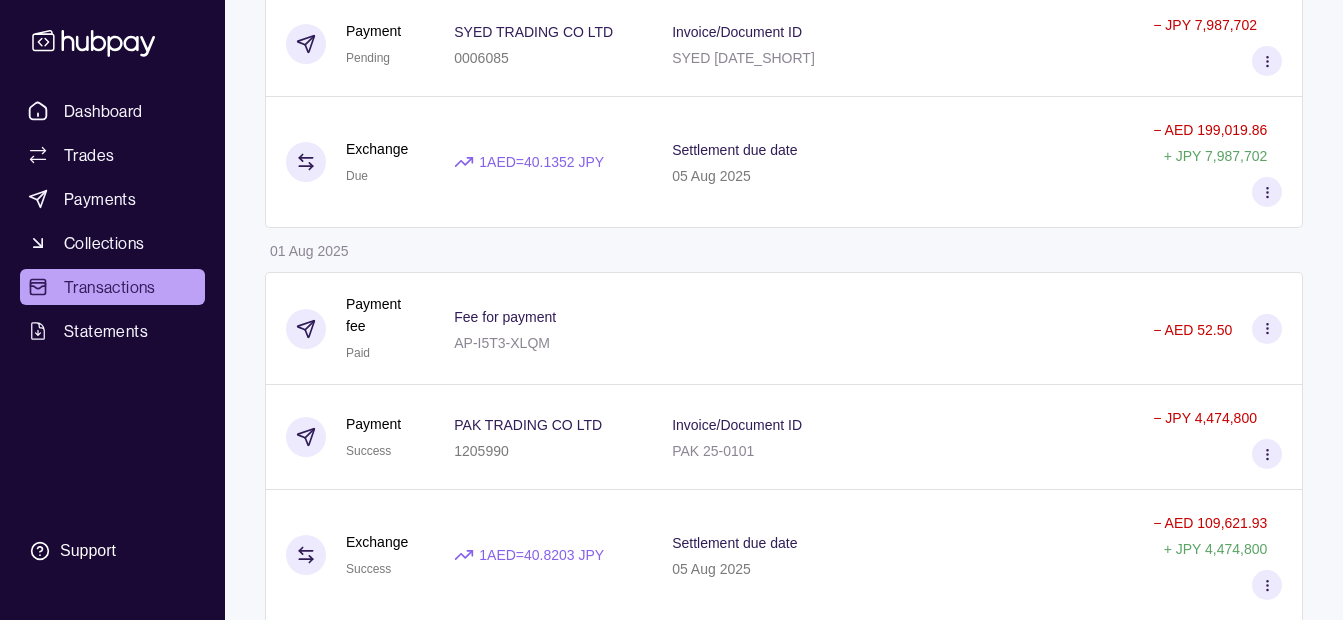 click on "Dashboard Trades Payments Collections Transactions Statements Support K Hello, [FIRST] [LAST] IRON GALAXY USED CAR AND AUTO SPARE PARTS TRADING LLC Change account Account Terms and conditions Privacy policy Sign out Transactions More filters ( 0 applied) Details Amount 04 Aug 2025 Payment fee Due Fee for payment AP-XBW7-A5KZ − AED 52.50 Payment Pending RK TRADING CO LTD [PHONE] Invoice/Document ID INV 100BK5009286 − JPY 3,974,972 Exchange Due 1 AED = 40.0804 JPY Settlement due date 05 Aug 2025 − AED 99,174.96 + JPY 3,974,972 Deposit Success Sender account AE230351001326835719001 Sender name IRON GALAXY USED CAR AND AUTO SPAREPARTS + AED 70,000.00 Payment fee Due Fee for payment AP-M4BN-52EY − AED 52.50 Payment Pending MEHMOOD TRADING CO PVT LTD [PHONE] Invoice/Document ID 83 − JPY 3,984,534 Exchange Due 1 AED = 40.1013 JPY Settlement due date 06 Aug 2025 − AED 99,361.72 + JPY 3,984,534 Deposit Success Sender account – Sender name + AED 205,000.00 Due" at bounding box center (671, 62) 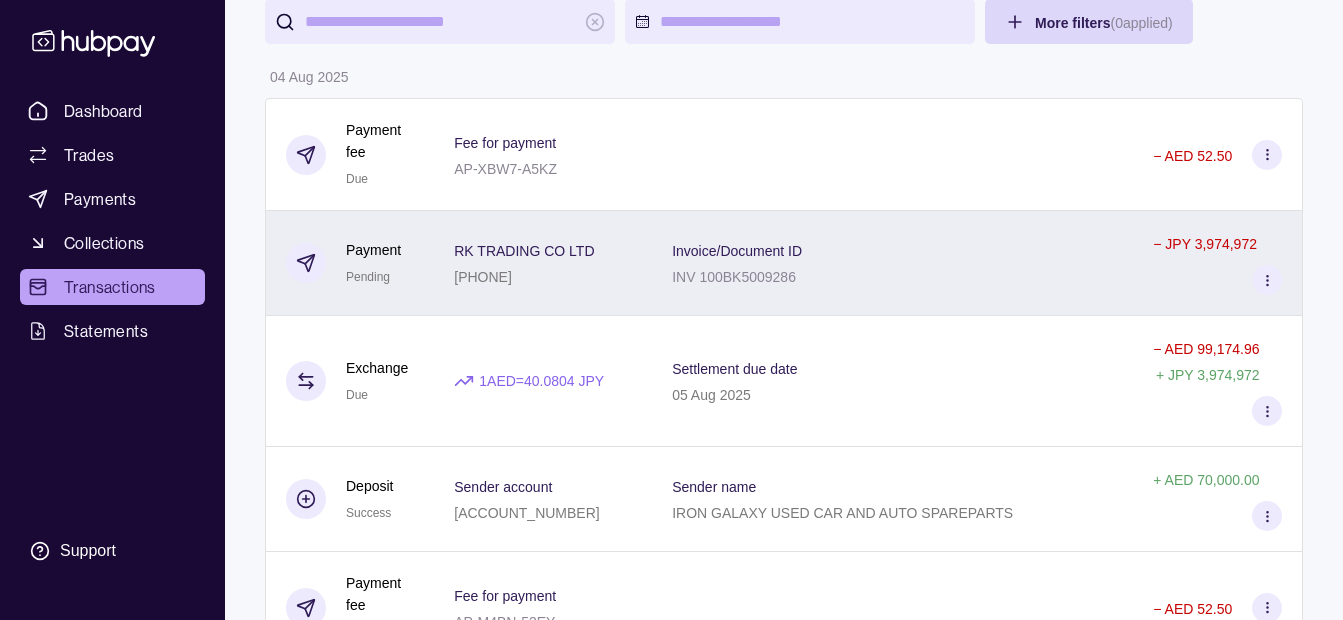 scroll, scrollTop: 200, scrollLeft: 0, axis: vertical 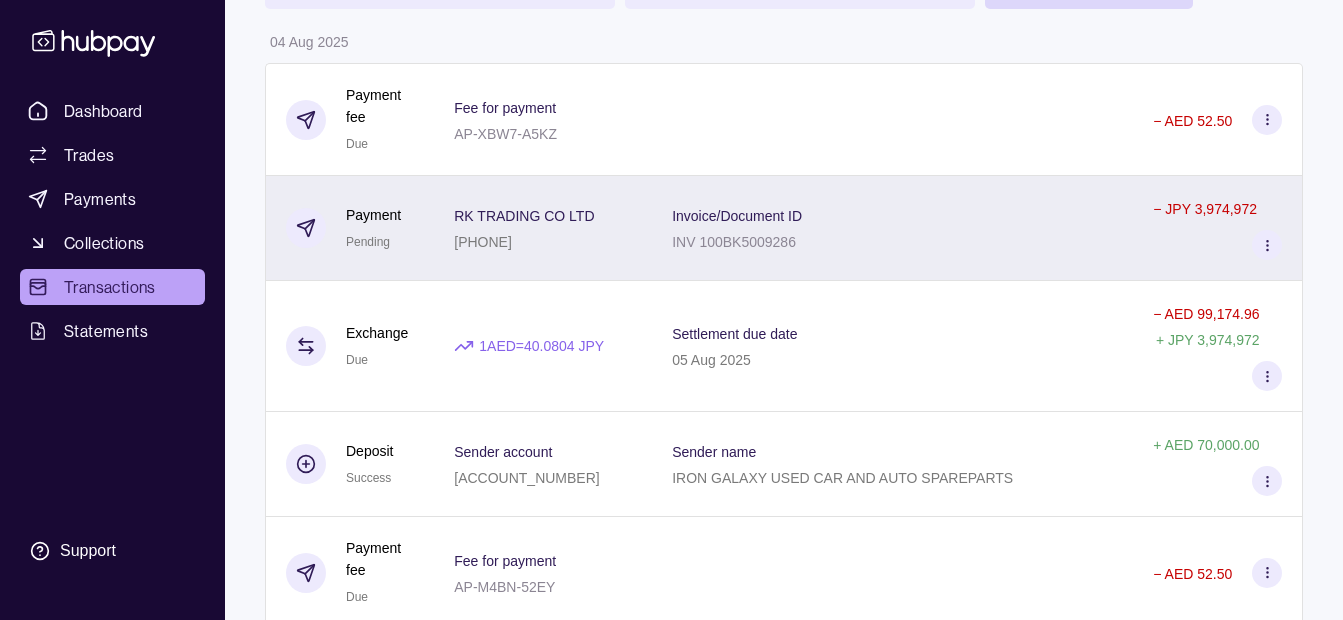 click on "INV 100BK5009286" at bounding box center [734, 242] 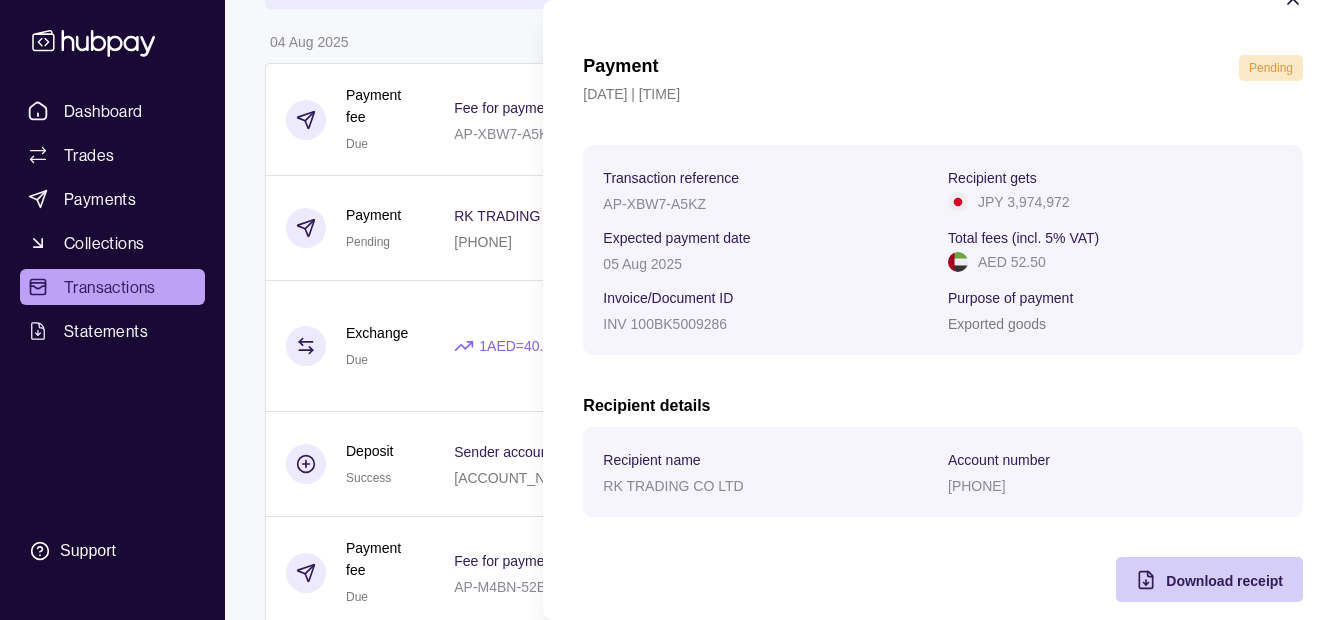 scroll, scrollTop: 73, scrollLeft: 0, axis: vertical 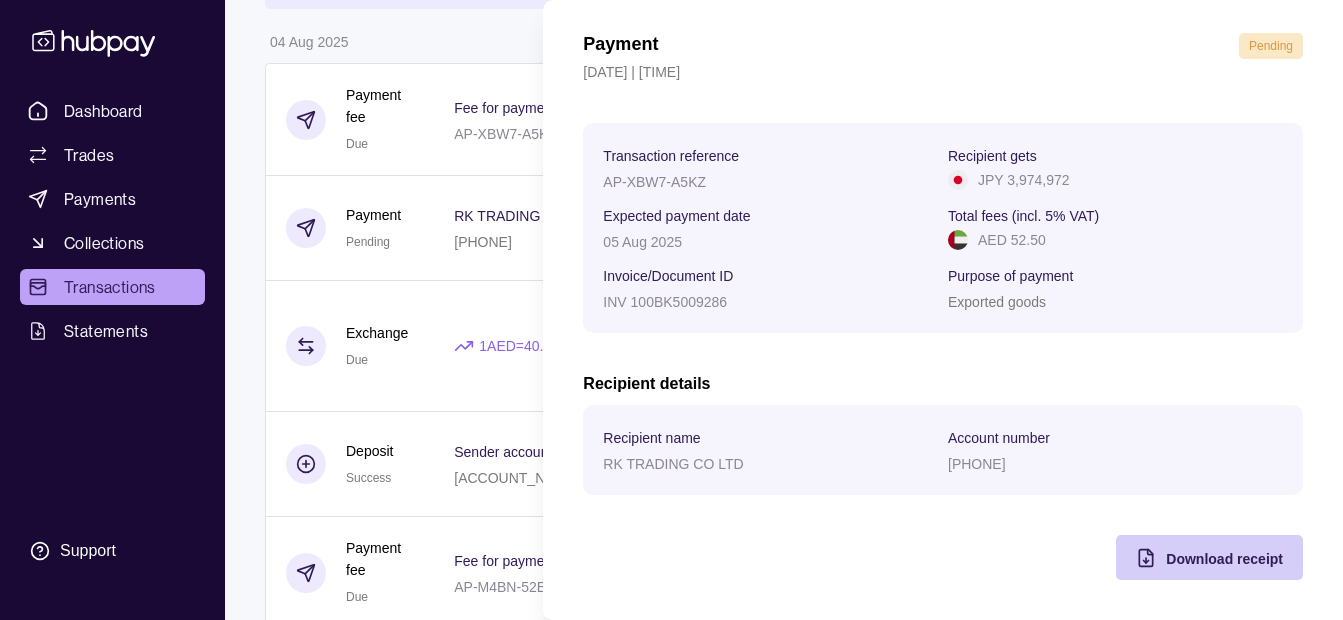 drag, startPoint x: 1184, startPoint y: 571, endPoint x: 1164, endPoint y: 570, distance: 20.024984 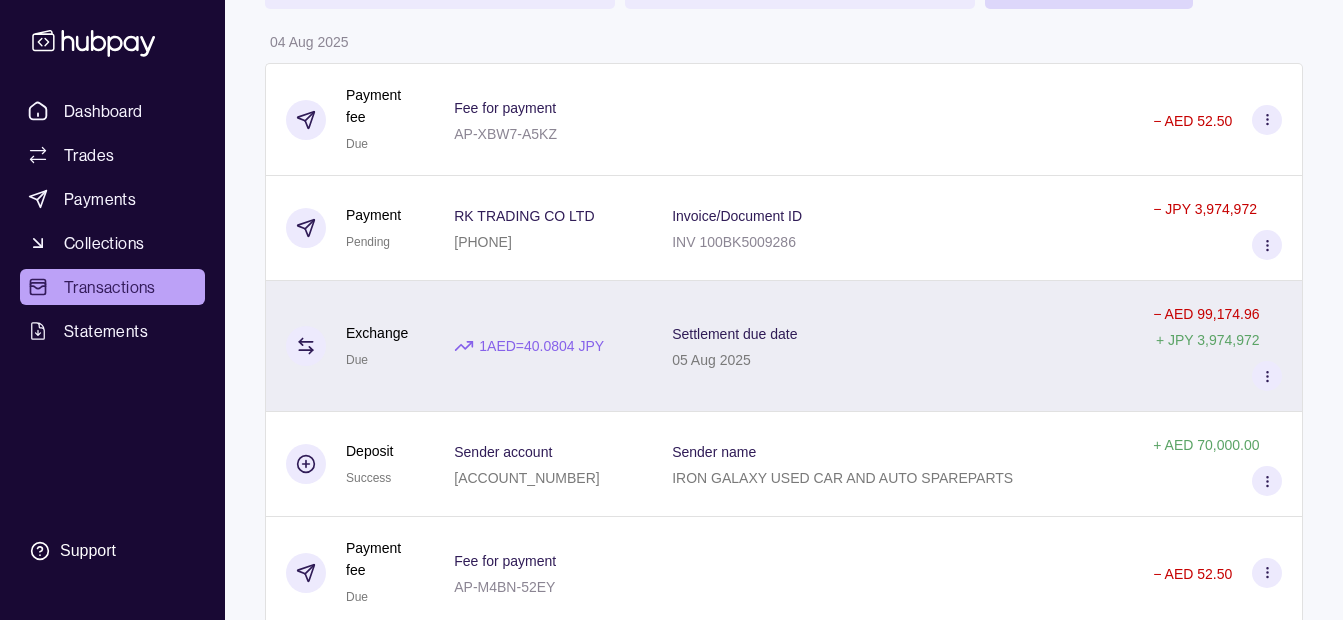 drag, startPoint x: 243, startPoint y: 400, endPoint x: 321, endPoint y: 385, distance: 79.429214 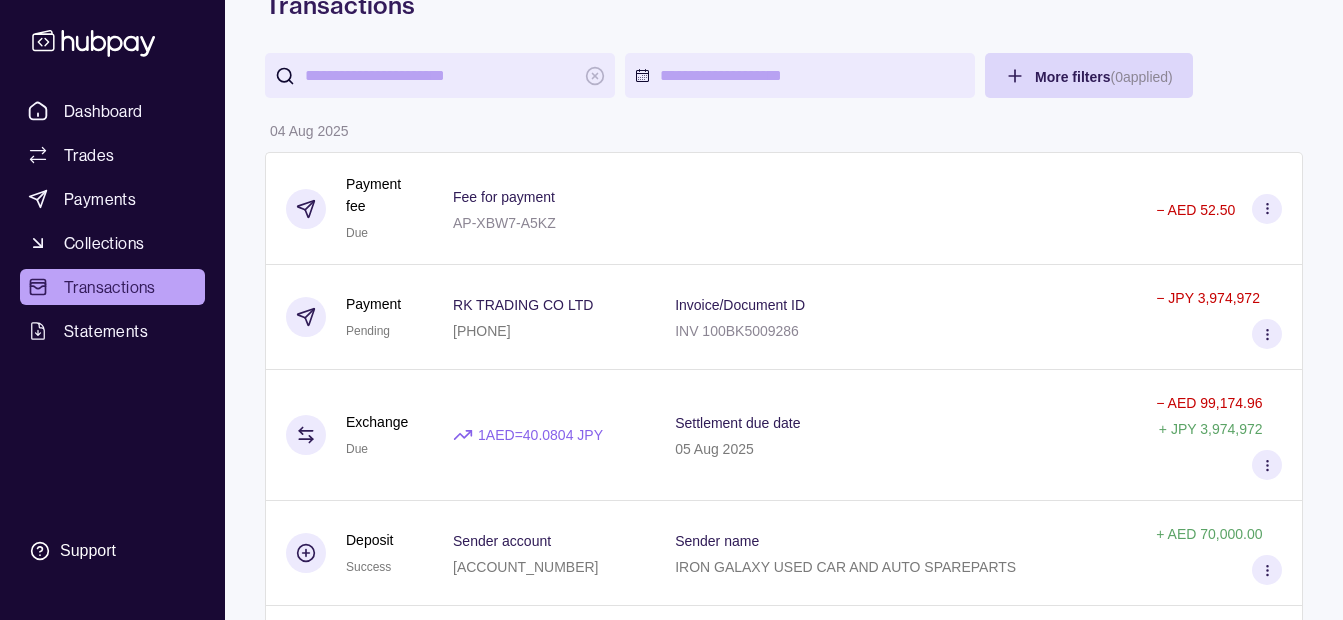 scroll, scrollTop: 0, scrollLeft: 0, axis: both 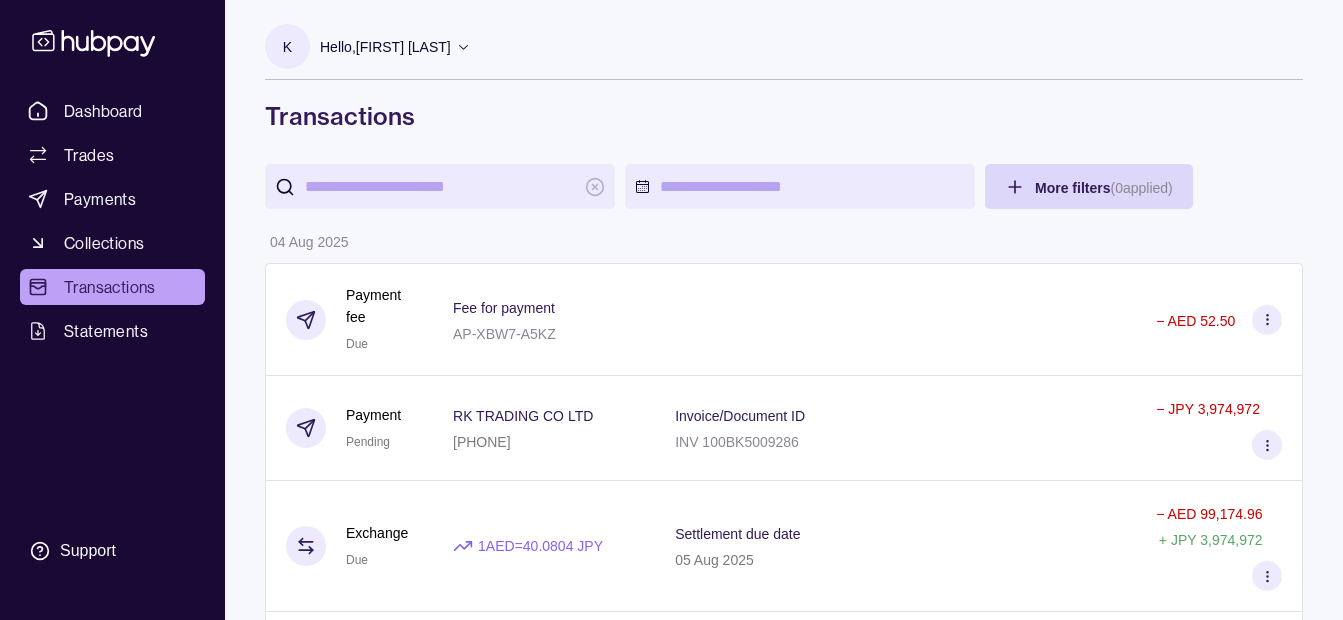 click on "Hello,  [FIRST] [LAST]" at bounding box center (385, 47) 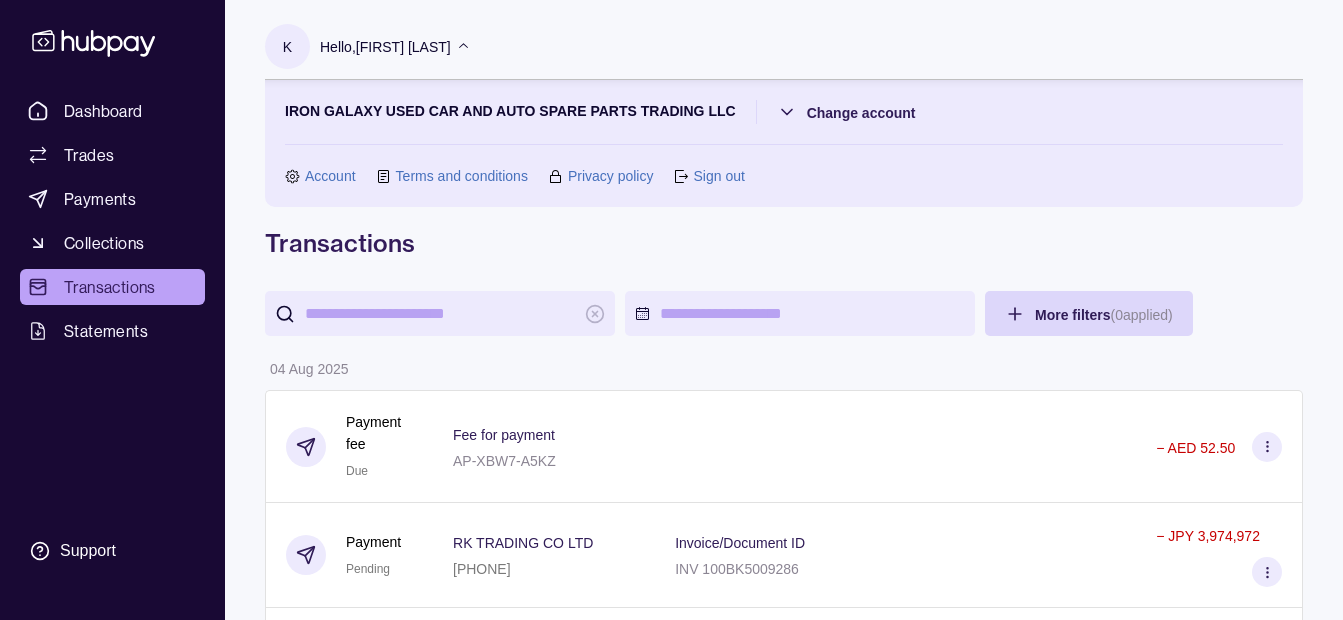 click on "Hello,  [FIRST] [LAST]" at bounding box center (385, 47) 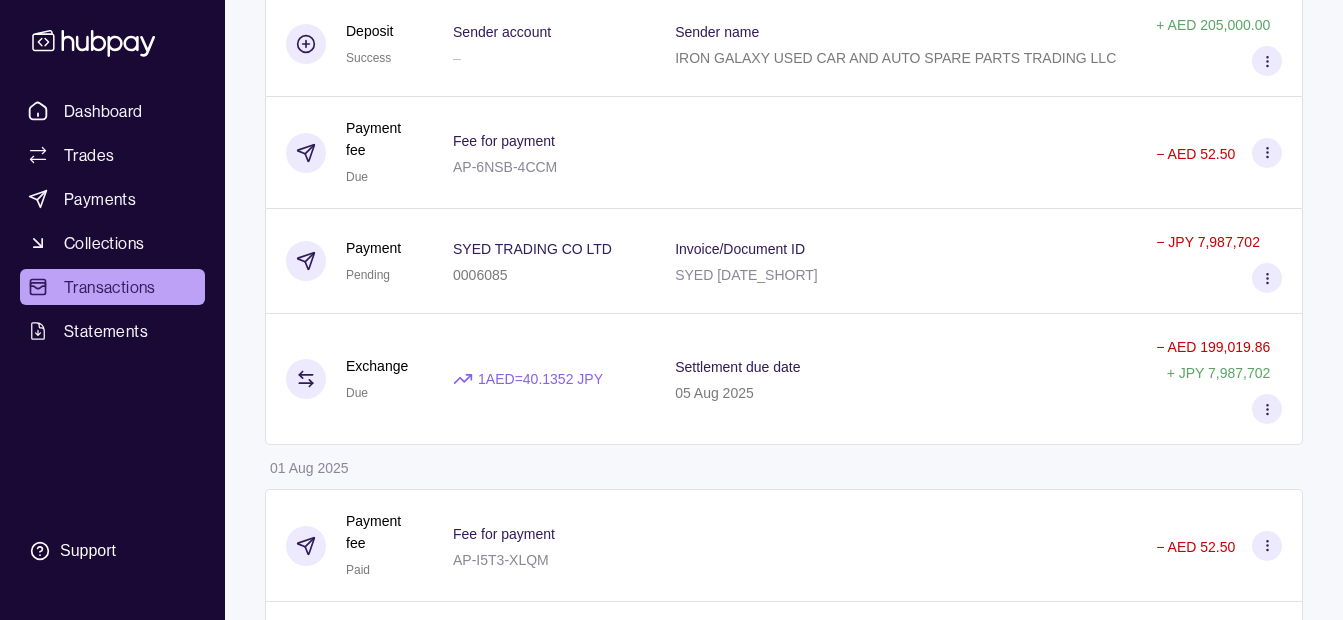 scroll, scrollTop: 1100, scrollLeft: 0, axis: vertical 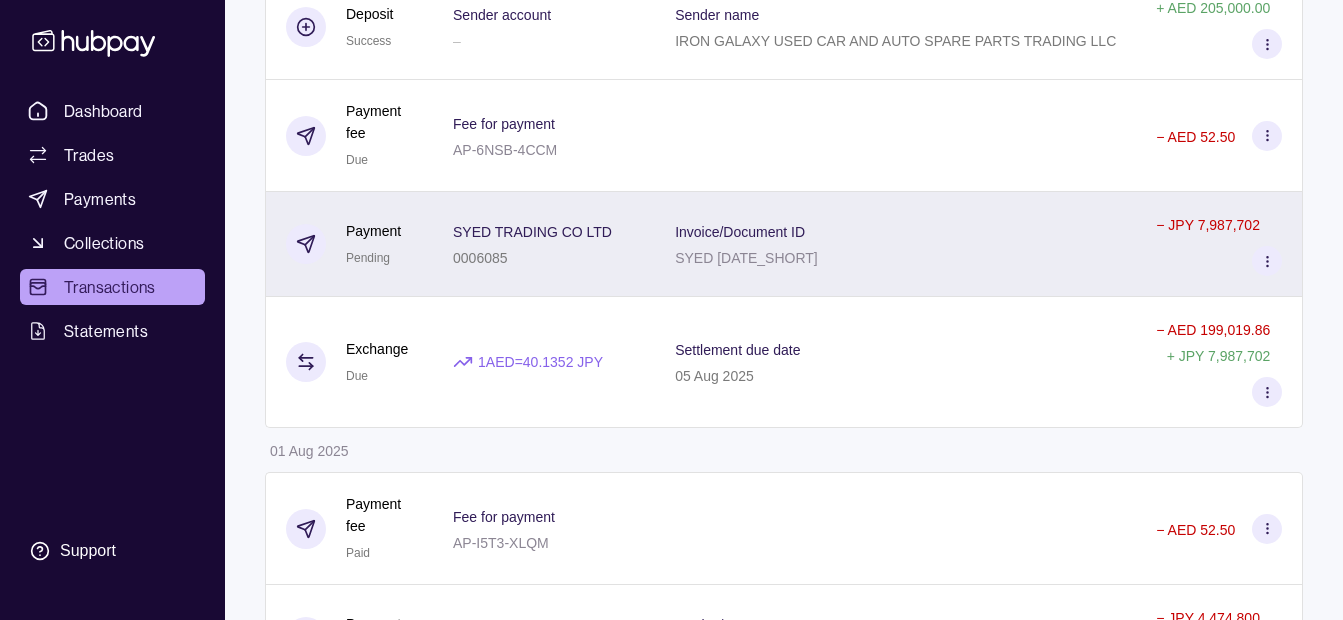 click on "Invoice/Document ID SYED [DATE_SHORT]" at bounding box center [895, 244] 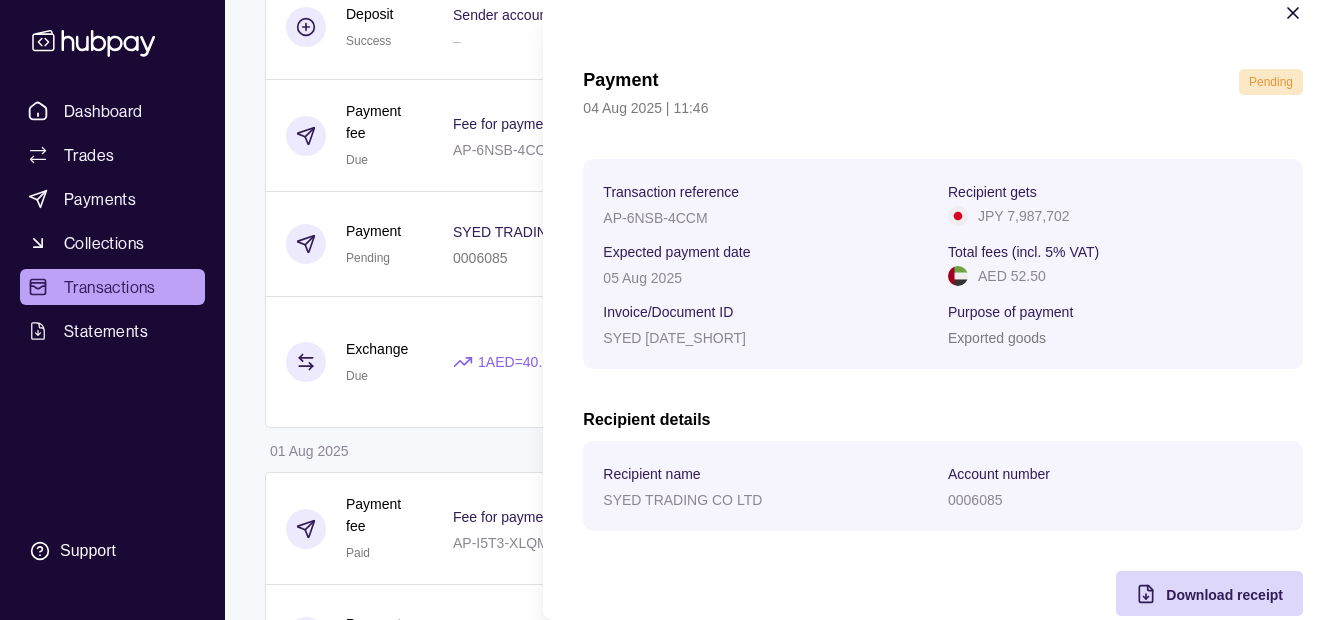 scroll, scrollTop: 73, scrollLeft: 0, axis: vertical 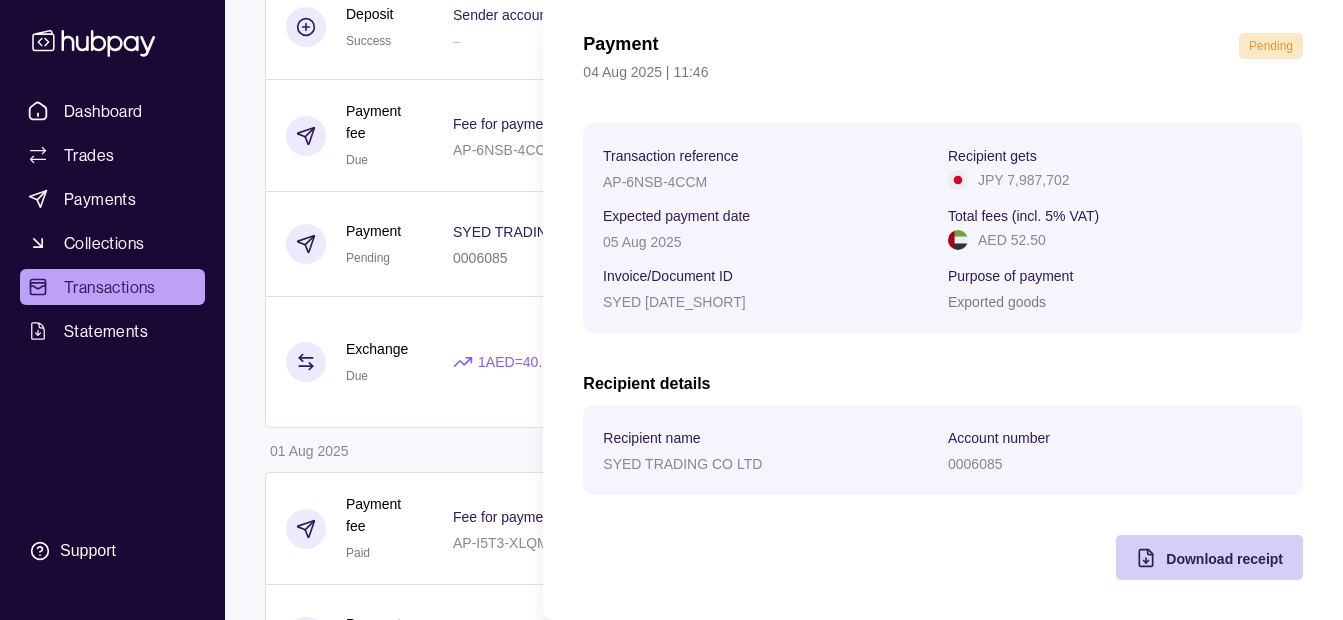 click 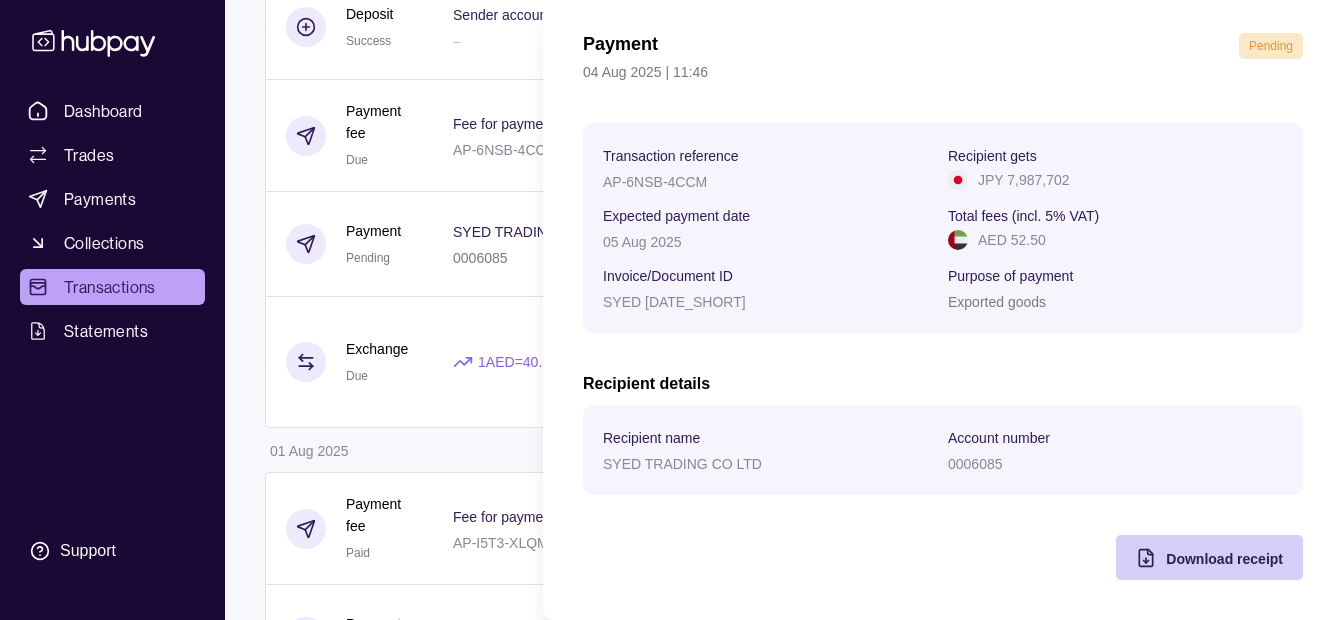 click on "Dashboard Trades Payments Collections Transactions Statements Support K Hello, [FIRST] [LAST] IRON GALAXY USED CAR AND AUTO SPARE PARTS TRADING LLC Change account Account Terms and conditions Privacy policy Sign out Transactions More filters ( 0 applied) Details Amount 04 Aug 2025 Payment fee Due Fee for payment AP-XBW7-A5KZ − AED 52.50 Payment Pending RK TRADING CO LTD [PHONE] Invoice/Document ID INV 100BK5009286 − JPY 3,974,972 Exchange Due 1 AED = 40.0804 JPY Settlement due date 05 Aug 2025 − AED 99,174.96 + JPY 3,974,972 Deposit Success Sender account AE230351001326835719001 Sender name IRON GALAXY USED CAR AND AUTO SPAREPARTS + AED 70,000.00 Payment fee Due Fee for payment AP-M4BN-52EY − AED 52.50 Payment Pending MEHMOOD TRADING CO PVT LTD [PHONE] Invoice/Document ID 83 − JPY 3,984,534 Exchange Due 1 AED = 40.1013 JPY Settlement due date 06 Aug 2025 − AED 99,361.72 + JPY 3,984,534 Deposit Success Sender account – Sender name + AED 205,000.00 Due" at bounding box center (671, 2724) 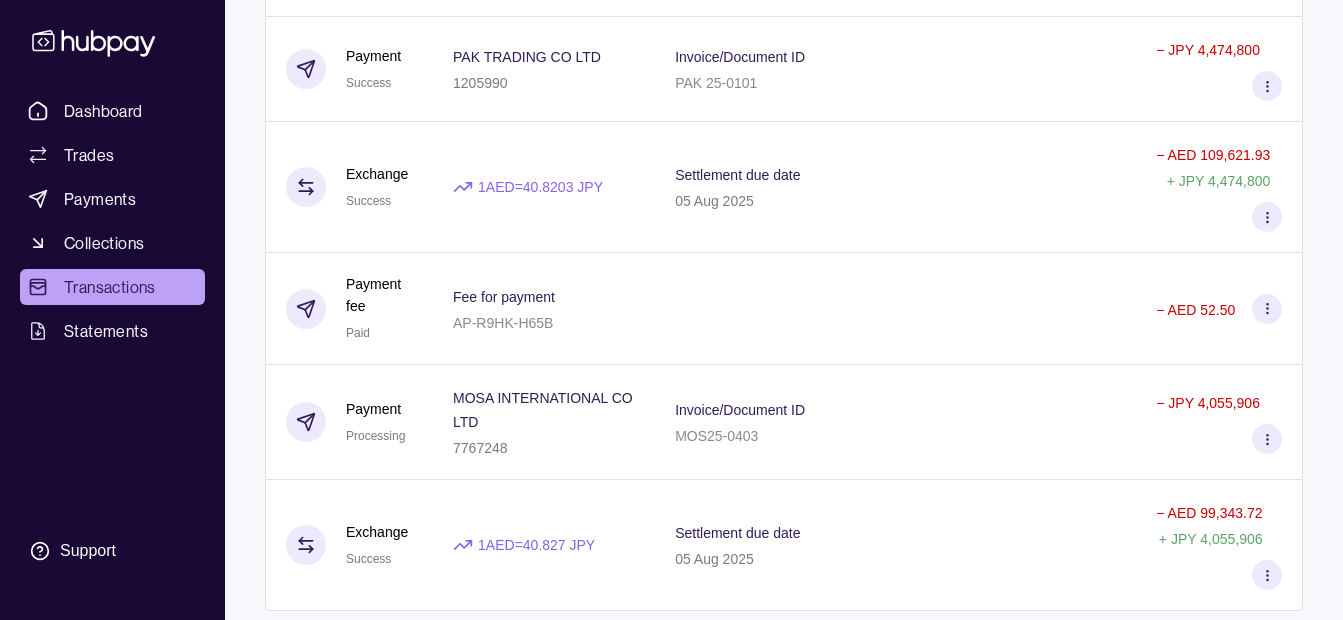 scroll, scrollTop: 1600, scrollLeft: 0, axis: vertical 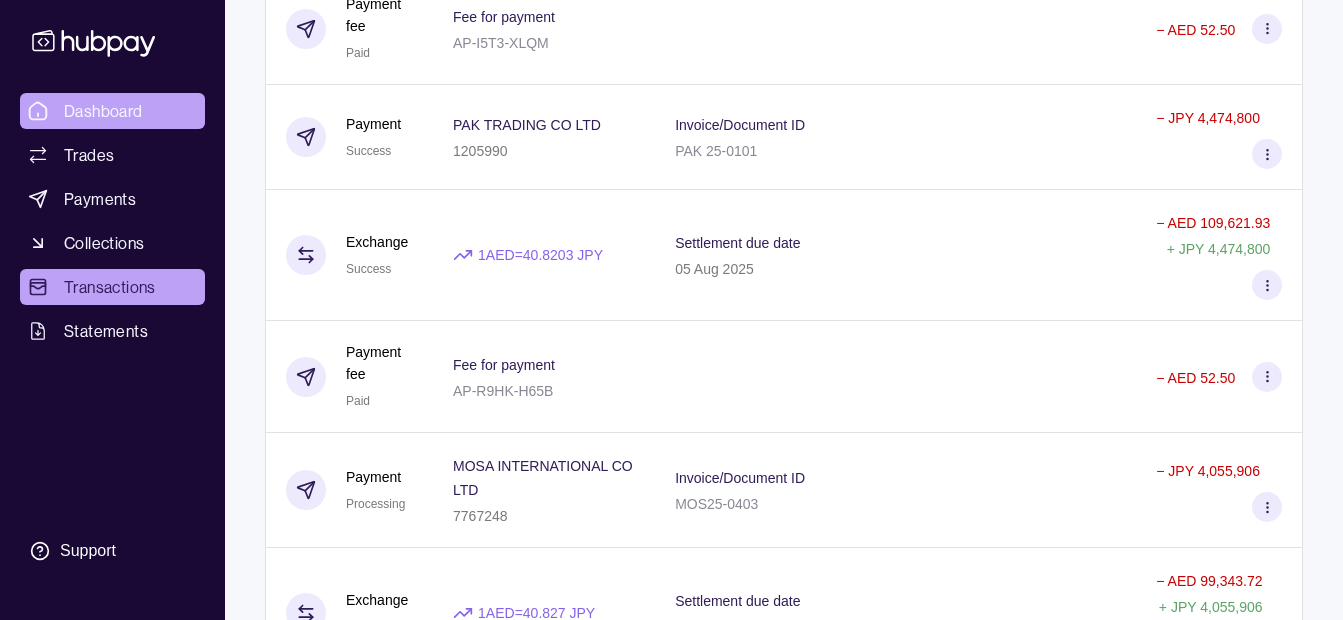click on "Dashboard" at bounding box center [103, 111] 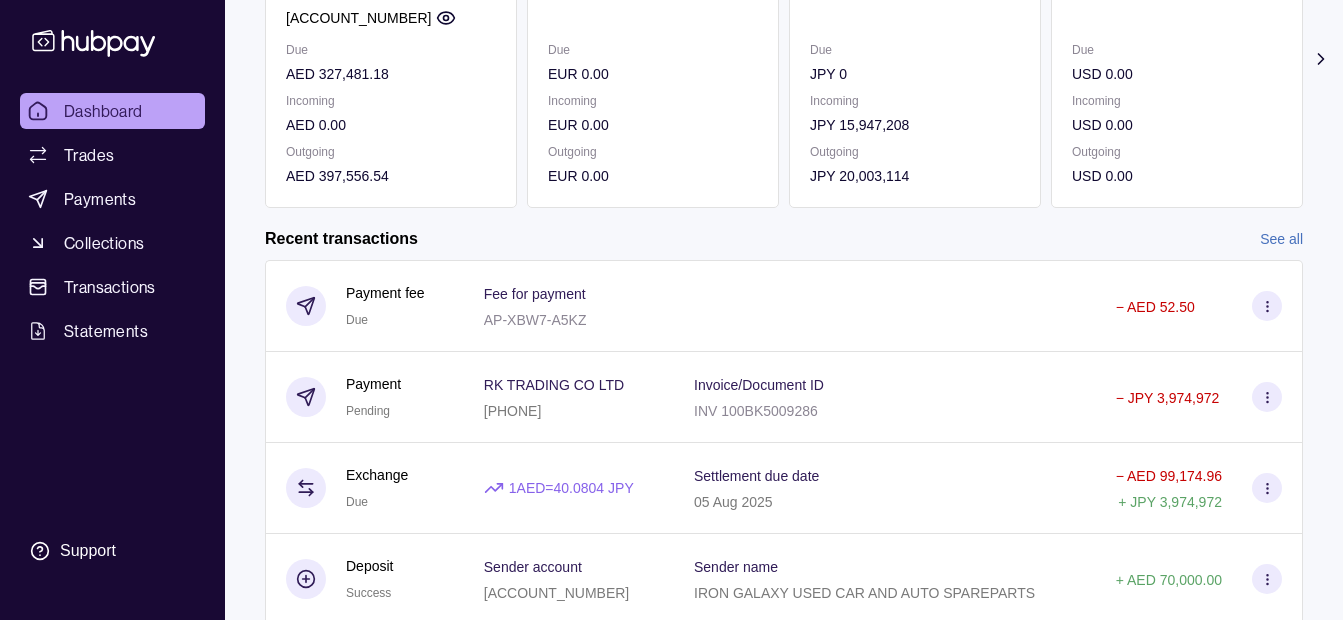 scroll, scrollTop: 480, scrollLeft: 0, axis: vertical 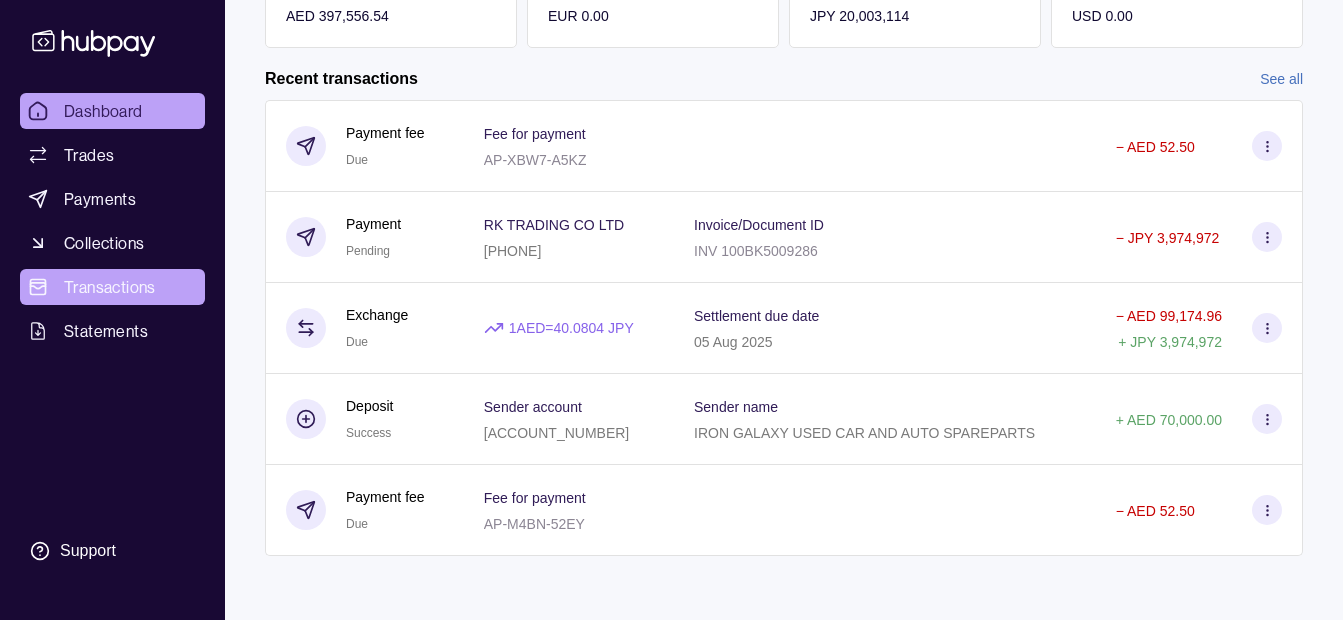 click on "Transactions" at bounding box center (112, 287) 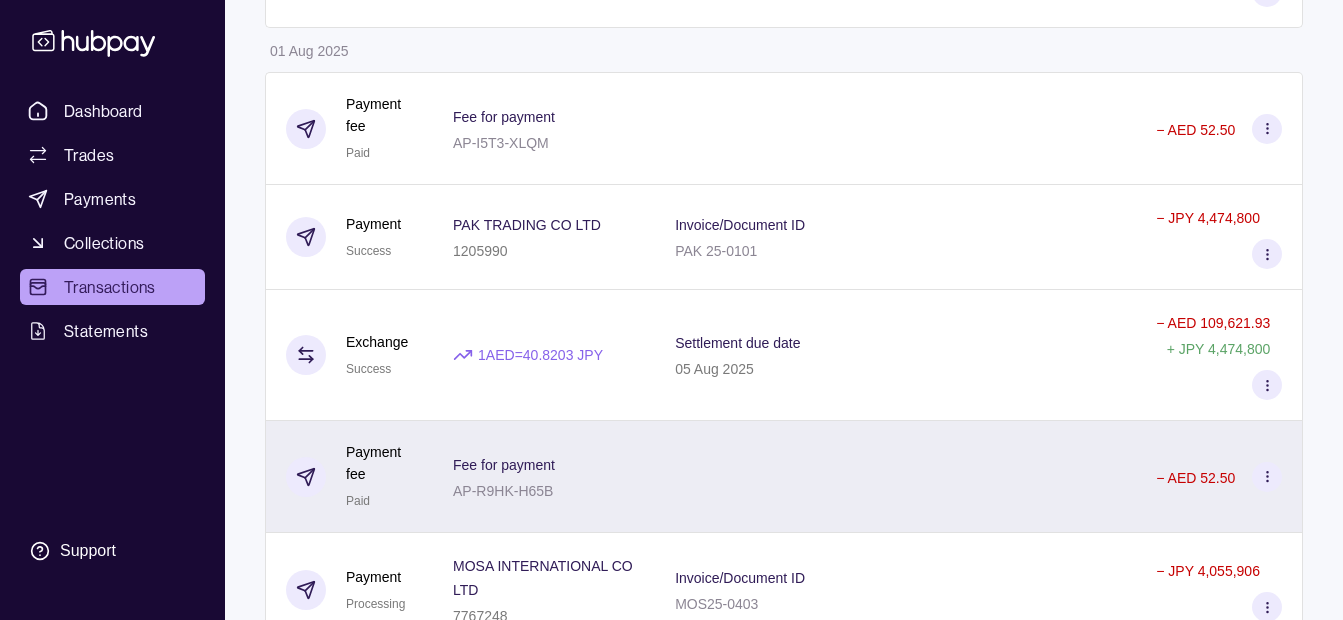 scroll, scrollTop: 1600, scrollLeft: 0, axis: vertical 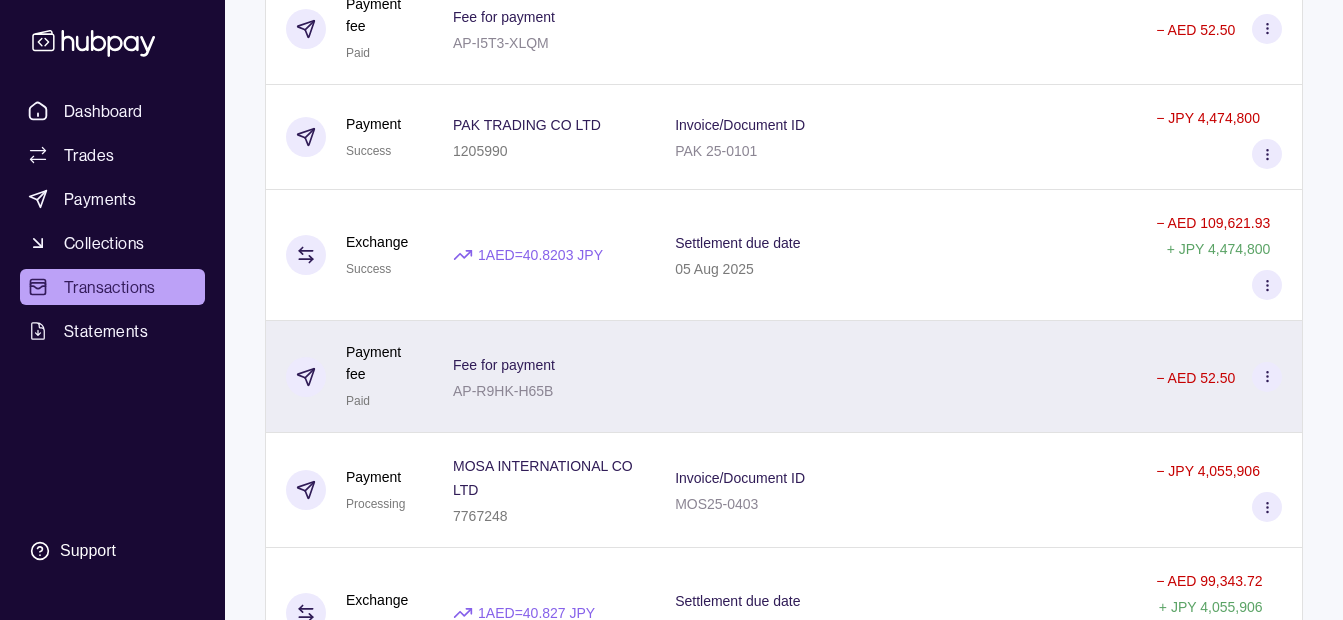 click at bounding box center [895, 377] 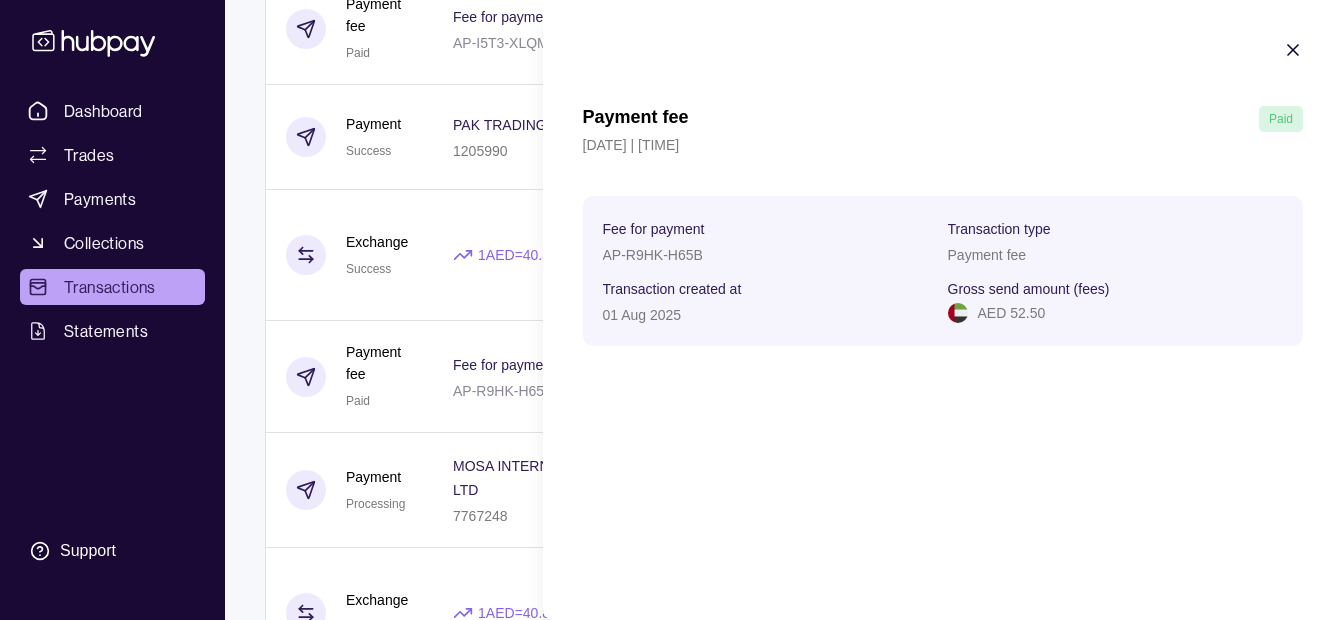 click on "Dashboard Trades Payments Collections Transactions Statements Support K Hello, [FIRST] [LAST] IRON GALAXY USED CAR AND AUTO SPARE PARTS TRADING LLC Change account Account Terms and conditions Privacy policy Sign out Transactions More filters ( 0 applied) Details Amount 04 Aug 2025 Payment fee Due Fee for payment AP-XBW7-A5KZ − AED 52.50 Payment Pending RK TRADING CO LTD [PHONE] Invoice/Document ID INV 100BK5009286 − JPY 3,974,972 Exchange Due 1 AED = 40.0804 JPY Settlement due date 05 Aug 2025 − AED 99,174.96 + JPY 3,974,972 Deposit Success Sender account AE230351001326835719001 Sender name IRON GALAXY USED CAR AND AUTO SPAREPARTS + AED 70,000.00 Payment fee Due Fee for payment AP-M4BN-52EY − AED 52.50 Payment Pending MEHMOOD TRADING CO PVT LTD [PHONE] Invoice/Document ID 83 − JPY 3,984,534 Exchange Due 1 AED = 40.1013 JPY Settlement due date 06 Aug 2025 − AED 99,361.72 + JPY 3,984,534 Deposit Success Sender account – Sender name + AED 205,000.00 Due" at bounding box center [671, 2224] 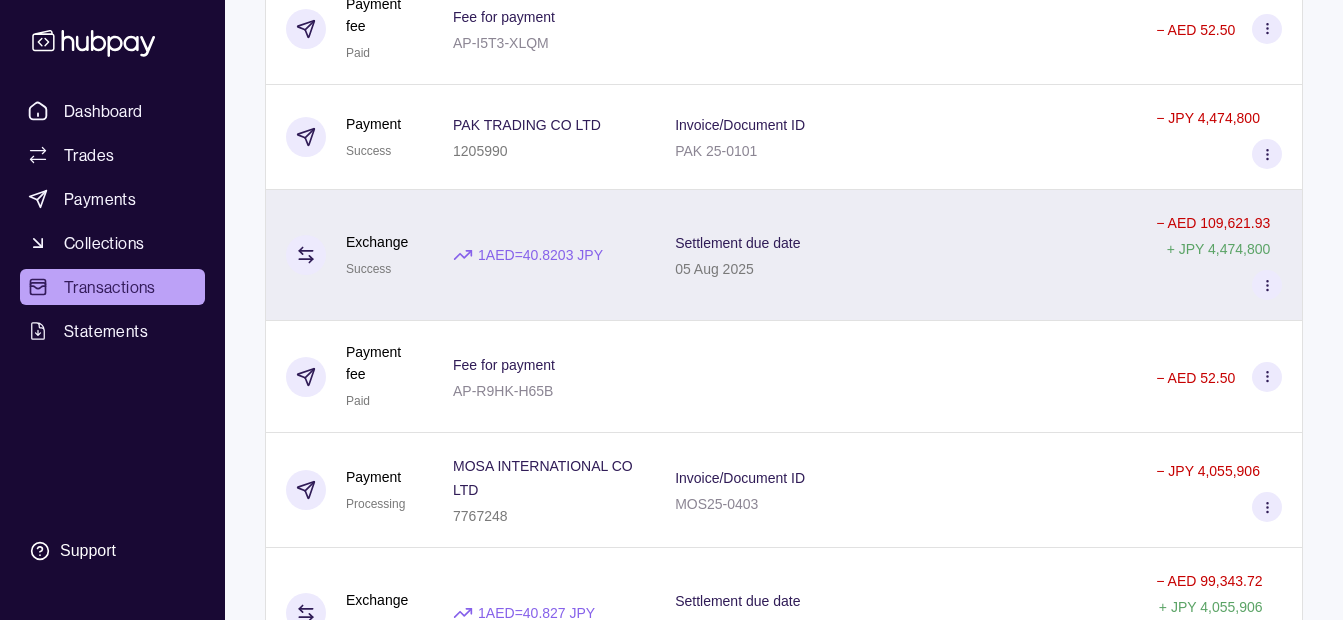 click on "1  AED  =  40.8203   JPY" at bounding box center [540, 255] 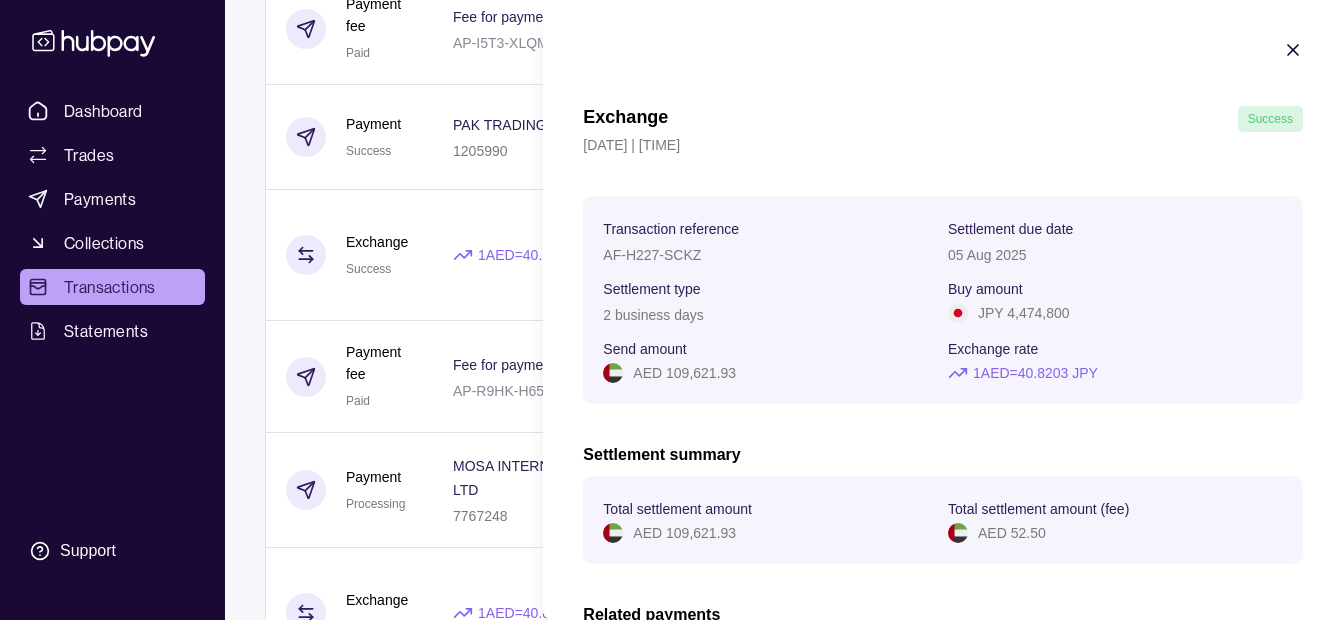 click on "Dashboard Trades Payments Collections Transactions Statements Support K Hello, [FIRST] [LAST] IRON GALAXY USED CAR AND AUTO SPARE PARTS TRADING LLC Change account Account Terms and conditions Privacy policy Sign out Transactions More filters ( 0 applied) Details Amount 04 Aug 2025 Payment fee Due Fee for payment AP-XBW7-A5KZ − AED 52.50 Payment Pending RK TRADING CO LTD [PHONE] Invoice/Document ID INV 100BK5009286 − JPY 3,974,972 Exchange Due 1 AED = 40.0804 JPY Settlement due date 05 Aug 2025 − AED 99,174.96 + JPY 3,974,972 Deposit Success Sender account AE230351001326835719001 Sender name IRON GALAXY USED CAR AND AUTO SPAREPARTS + AED 70,000.00 Payment fee Due Fee for payment AP-M4BN-52EY − AED 52.50 Payment Pending MEHMOOD TRADING CO PVT LTD [PHONE] Invoice/Document ID 83 − JPY 3,984,534 Exchange Due 1 AED = 40.1013 JPY Settlement due date 06 Aug 2025 − AED 99,361.72 + JPY 3,984,534 Deposit Success Sender account – Sender name + AED 205,000.00 Due" at bounding box center [671, 2224] 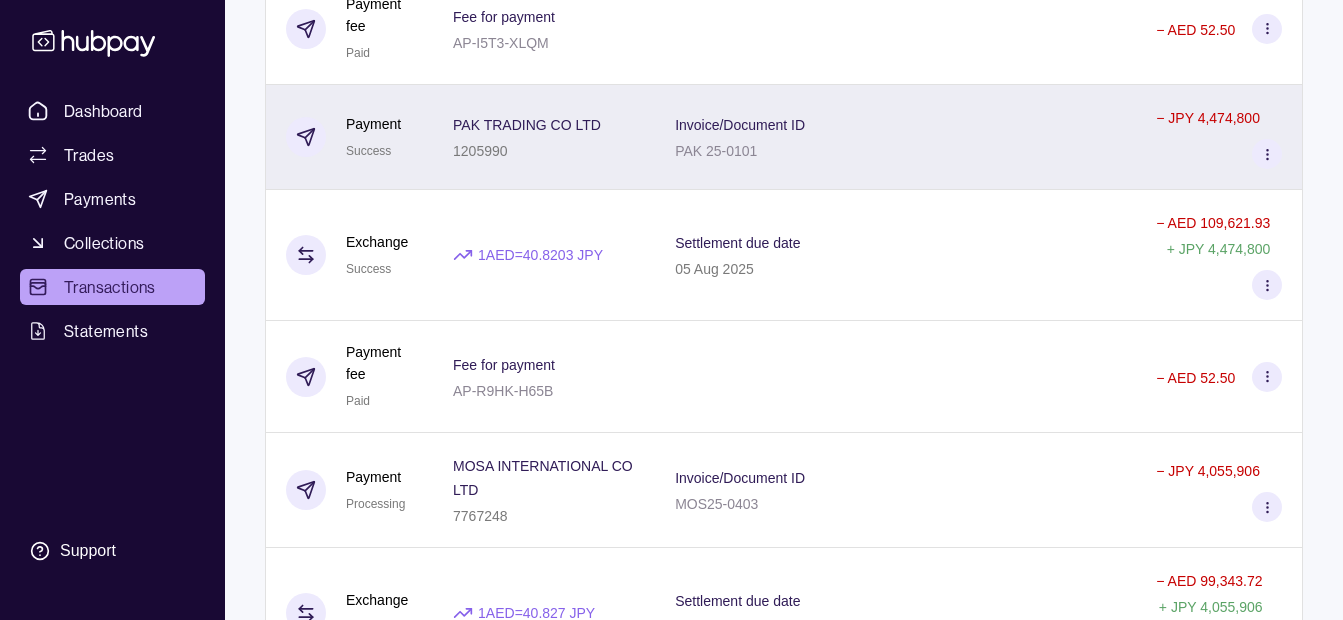 click on "PAK TRADING CO LTD 1205990" at bounding box center [544, 137] 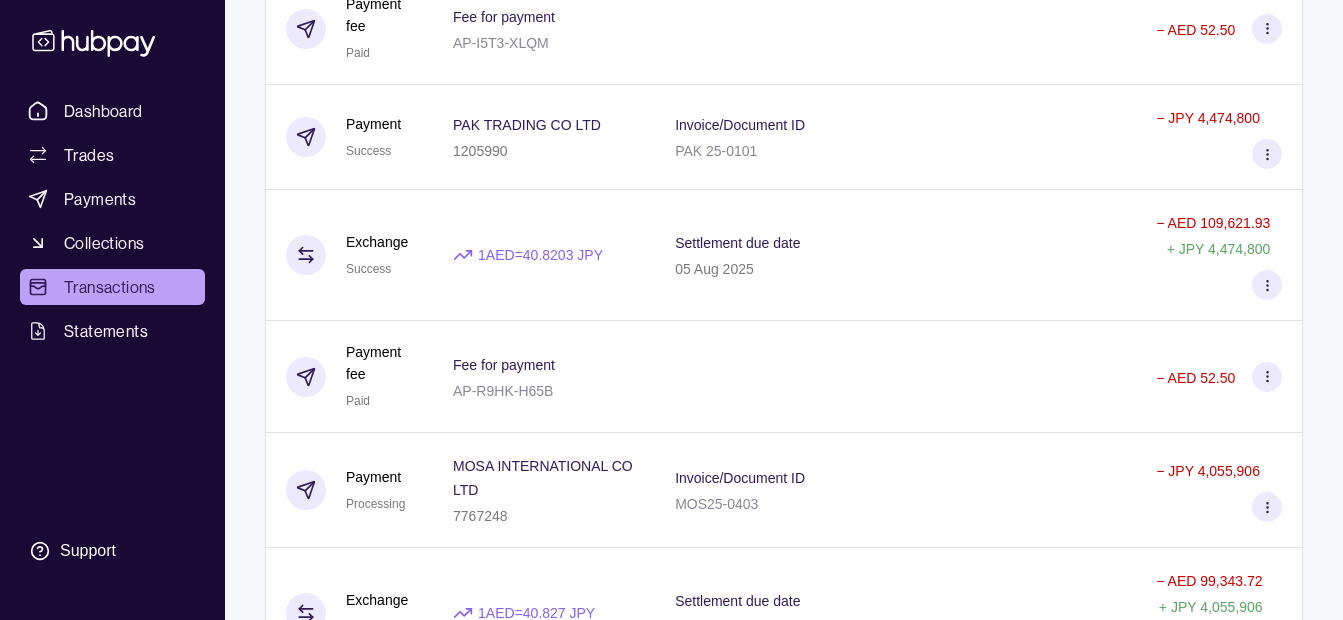 click on "Dashboard Trades Payments Collections Transactions Statements Support K Hello, [FIRST] [LAST] IRON GALAXY USED CAR AND AUTO SPARE PARTS TRADING LLC Change account Account Terms and conditions Privacy policy Sign out Transactions More filters ( 0 applied) Details Amount 04 Aug 2025 Payment fee Due Fee for payment AP-XBW7-A5KZ − AED 52.50 Payment Pending RK TRADING CO LTD [PHONE] Invoice/Document ID INV 100BK5009286 − JPY 3,974,972 Exchange Due 1 AED = 40.0804 JPY Settlement due date 05 Aug 2025 − AED 99,174.96 + JPY 3,974,972 Deposit Success Sender account AE230351001326835719001 Sender name IRON GALAXY USED CAR AND AUTO SPAREPARTS + AED 70,000.00 Payment fee Due Fee for payment AP-M4BN-52EY − AED 52.50 Payment Pending MEHMOOD TRADING CO PVT LTD [PHONE] Invoice/Document ID 83 − JPY 3,984,534 Exchange Due 1 AED = 40.1013 JPY Settlement due date 06 Aug 2025 − AED 99,361.72 + JPY 3,984,534 Deposit Success Sender account – Sender name + AED 205,000.00 Due" at bounding box center (671, 2224) 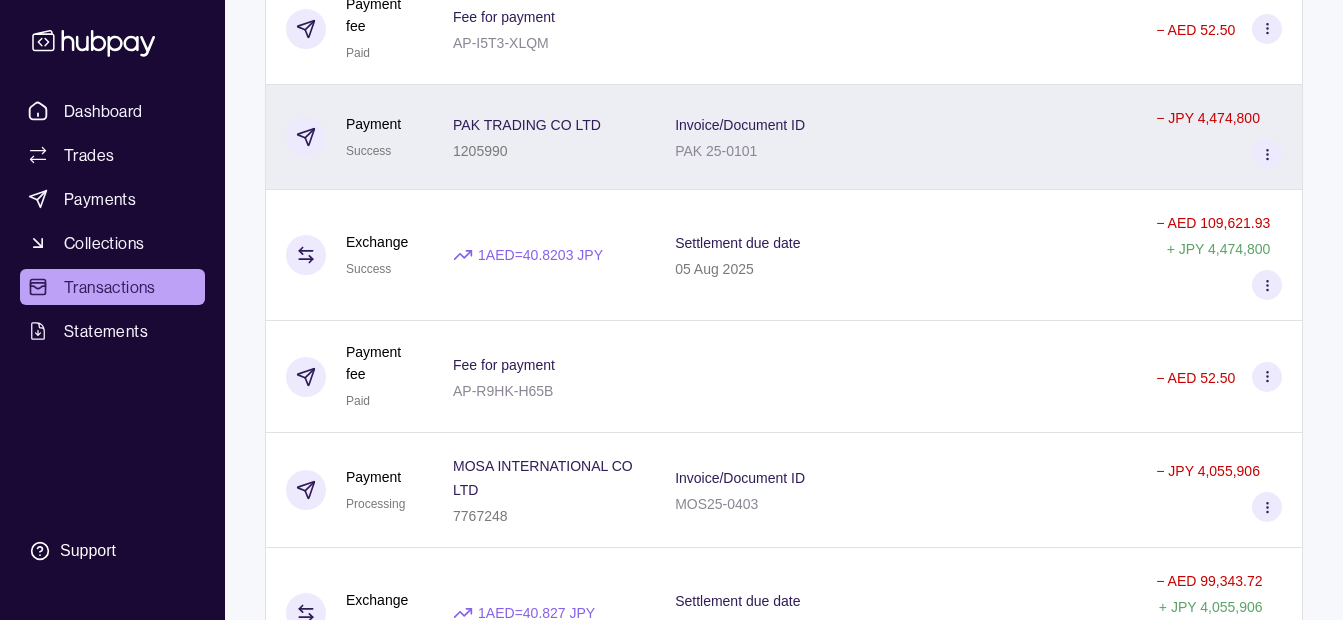 click on "Invoice/Document ID PAK [NUMBER]" at bounding box center [895, 137] 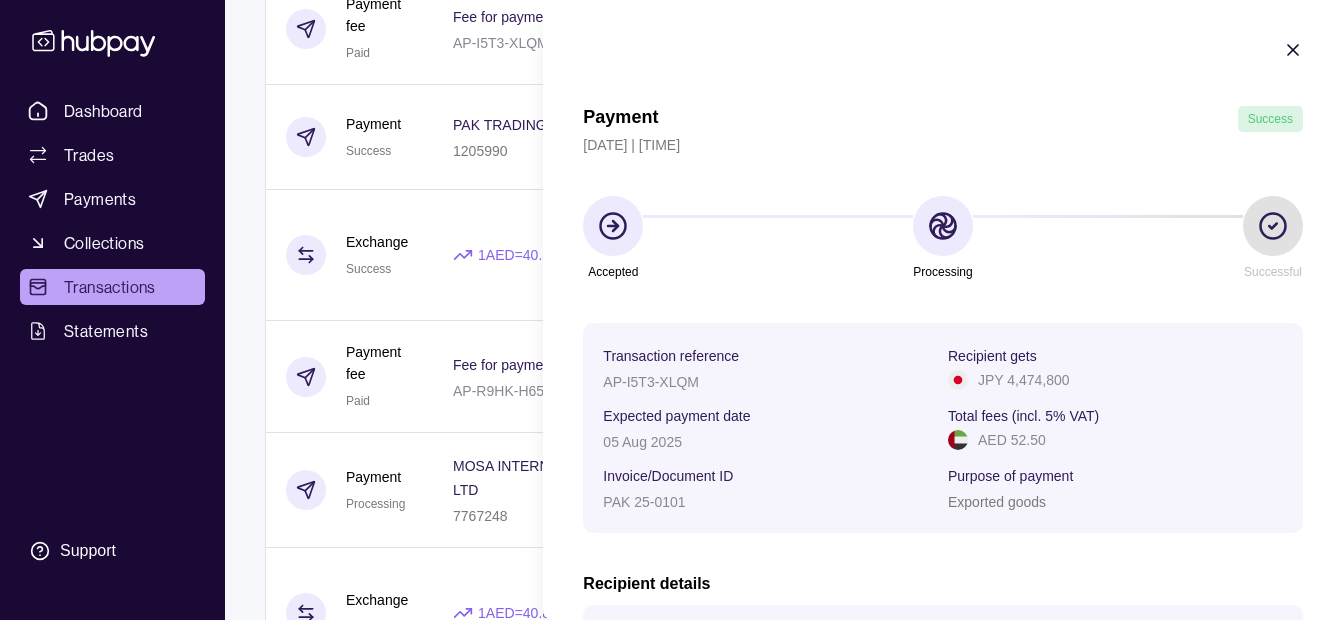 click on "Dashboard Trades Payments Collections Transactions Statements Support K Hello, [FIRST] [LAST] IRON GALAXY USED CAR AND AUTO SPARE PARTS TRADING LLC Change account Account Terms and conditions Privacy policy Sign out Transactions More filters ( 0 applied) Details Amount 04 Aug 2025 Payment fee Due Fee for payment AP-XBW7-A5KZ − AED 52.50 Payment Pending RK TRADING CO LTD [PHONE] Invoice/Document ID INV 100BK5009286 − JPY 3,974,972 Exchange Due 1 AED = 40.0804 JPY Settlement due date 05 Aug 2025 − AED 99,174.96 + JPY 3,974,972 Deposit Success Sender account AE230351001326835719001 Sender name IRON GALAXY USED CAR AND AUTO SPAREPARTS + AED 70,000.00 Payment fee Due Fee for payment AP-M4BN-52EY − AED 52.50 Payment Pending MEHMOOD TRADING CO PVT LTD [PHONE] Invoice/Document ID 83 − JPY 3,984,534 Exchange Due 1 AED = 40.1013 JPY Settlement due date 06 Aug 2025 − AED 99,361.72 + JPY 3,984,534 Deposit Success Sender account – Sender name + AED 205,000.00 Due" at bounding box center (671, 2224) 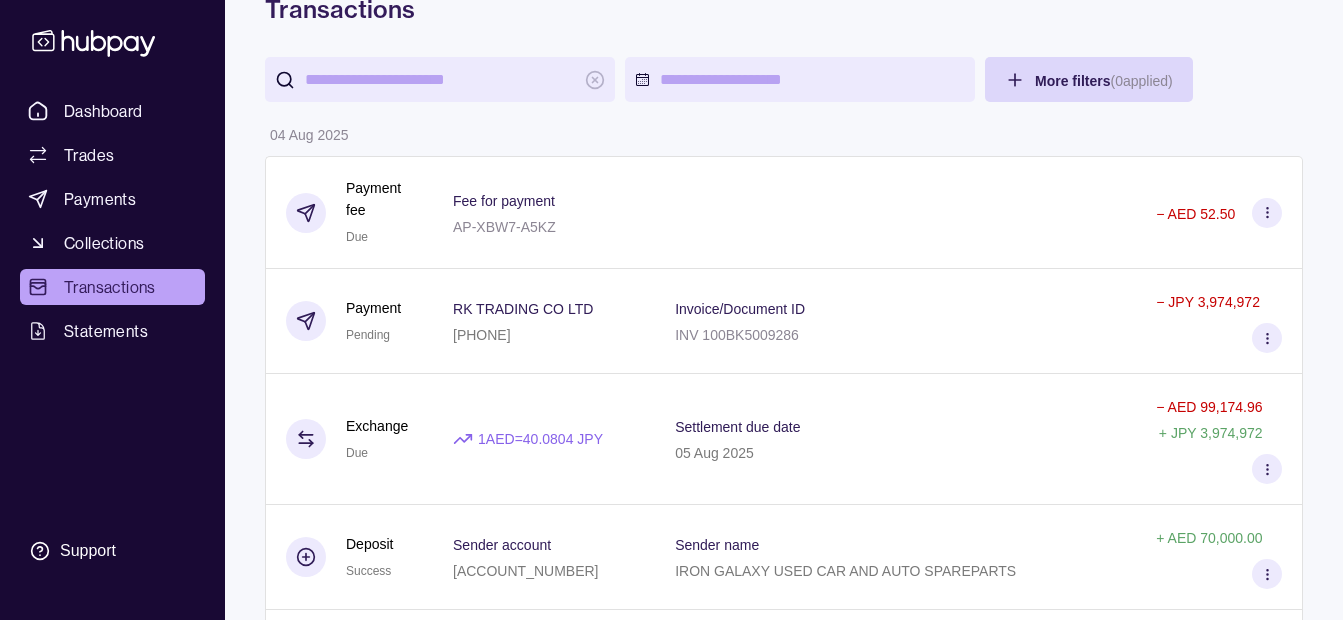 scroll, scrollTop: 0, scrollLeft: 0, axis: both 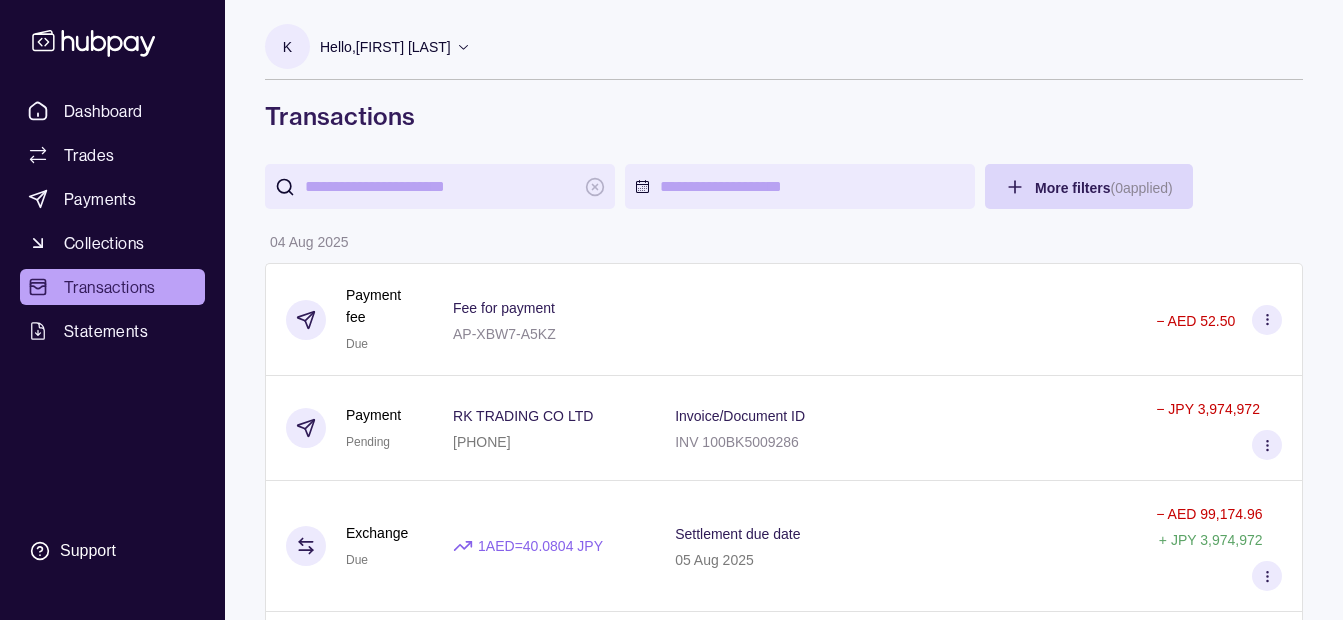click on "Hello,  [FIRST] [LAST]" at bounding box center [395, 47] 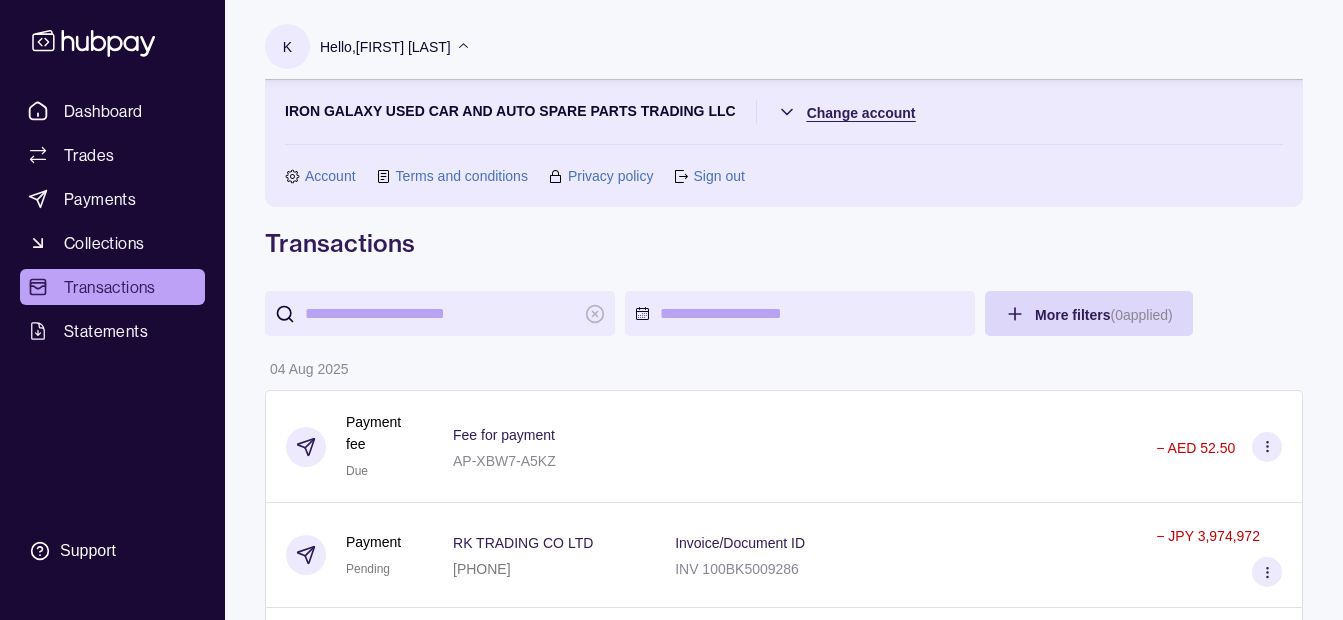 click on "Dashboard Trades Payments Collections Transactions Statements Support K Hello, [FIRST] [LAST] IRON GALAXY USED CAR AND AUTO SPARE PARTS TRADING LLC Change account Account Terms and conditions Privacy policy Sign out Transactions More filters ( 0 applied) Details Amount 04 Aug 2025 Payment fee Due Fee for payment AP-XBW7-A5KZ − AED 52.50 Payment Pending RK TRADING CO LTD [PHONE] Invoice/Document ID INV 100BK5009286 − JPY 3,974,972 Exchange Due 1 AED = 40.0804 JPY Settlement due date 05 Aug 2025 − AED 99,174.96 + JPY 3,974,972 Deposit Success Sender account AE230351001326835719001 Sender name IRON GALAXY USED CAR AND AUTO SPAREPARTS + AED 70,000.00 Payment fee Due Fee for payment AP-M4BN-52EY − AED 52.50 Payment Pending MEHMOOD TRADING CO PVT LTD [PHONE] Invoice/Document ID 83 − JPY 3,984,534 Exchange Due 1 AED = 40.1013 JPY Settlement due date 06 Aug 2025 − AED 99,361.72 + JPY 3,984,534 Deposit Success Sender account – Sender name + AED 205,000.00 Due" at bounding box center (671, 3888) 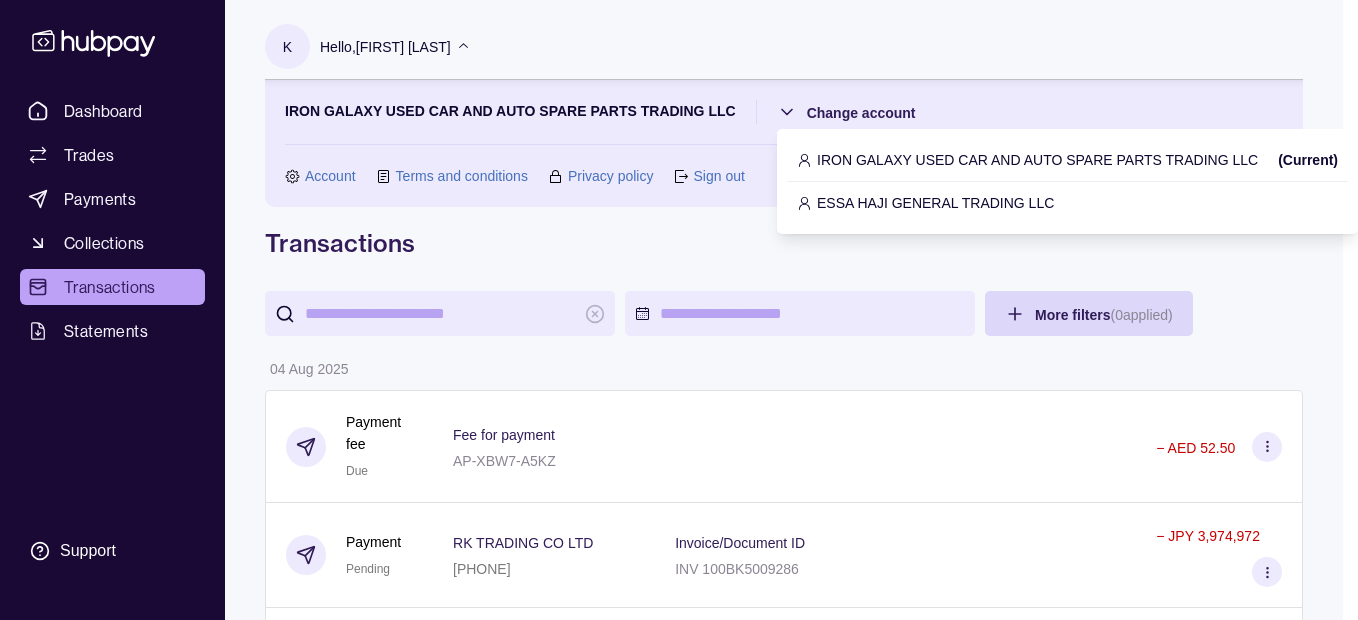 click on "ESSA HAJI GENERAL TRADING LLC" at bounding box center [935, 203] 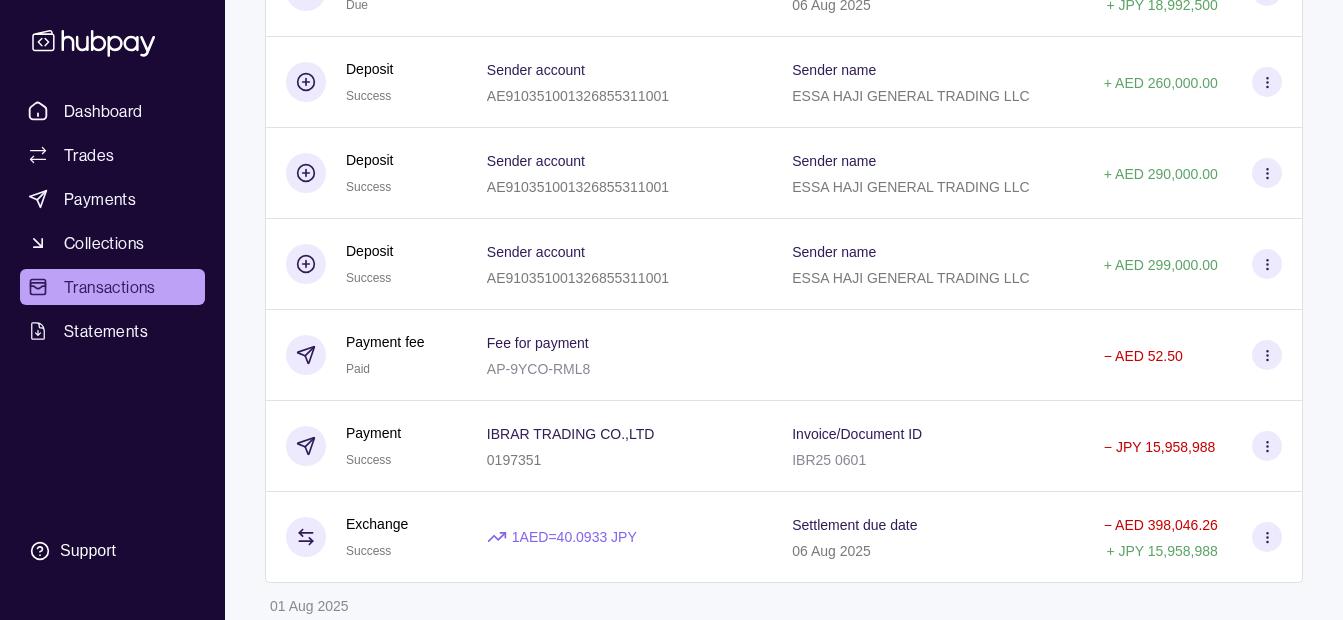 scroll, scrollTop: 1000, scrollLeft: 0, axis: vertical 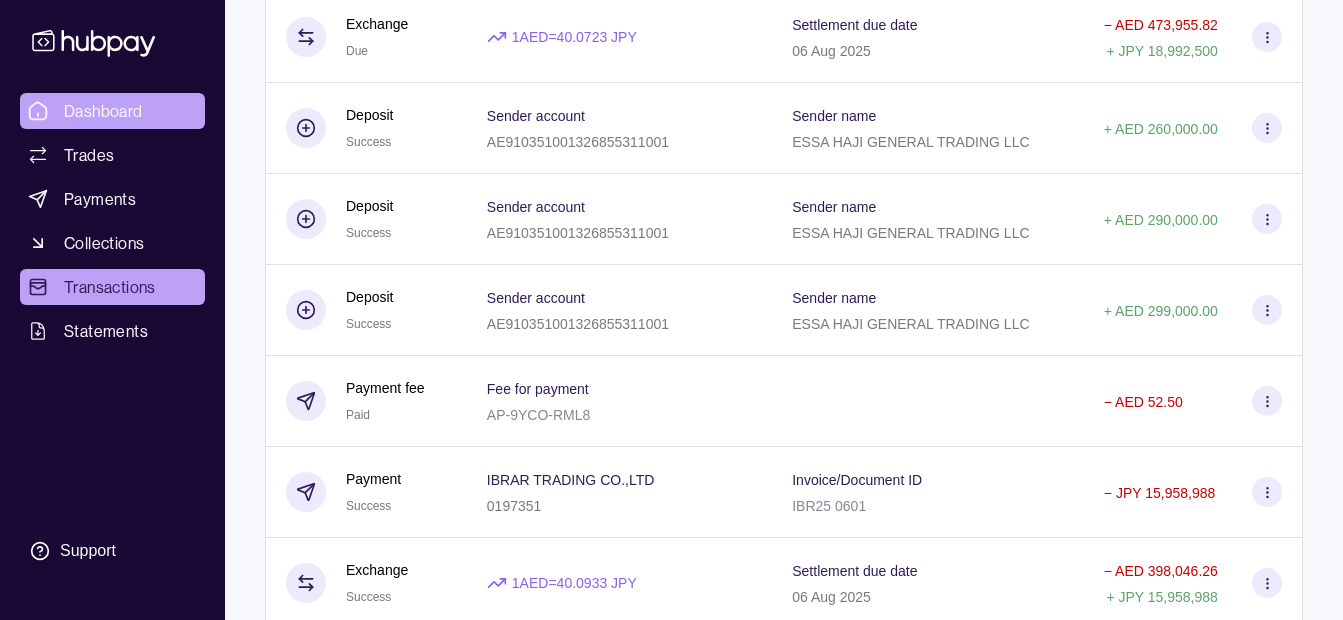 click on "Dashboard" at bounding box center [103, 111] 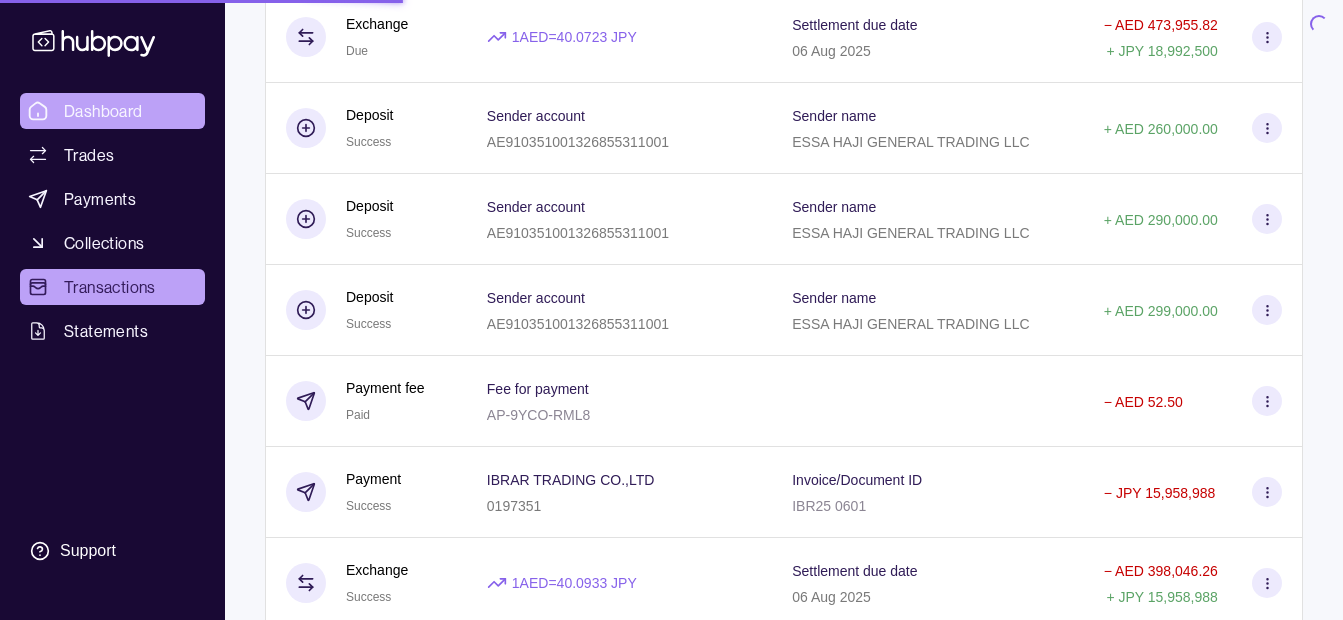 scroll, scrollTop: 0, scrollLeft: 0, axis: both 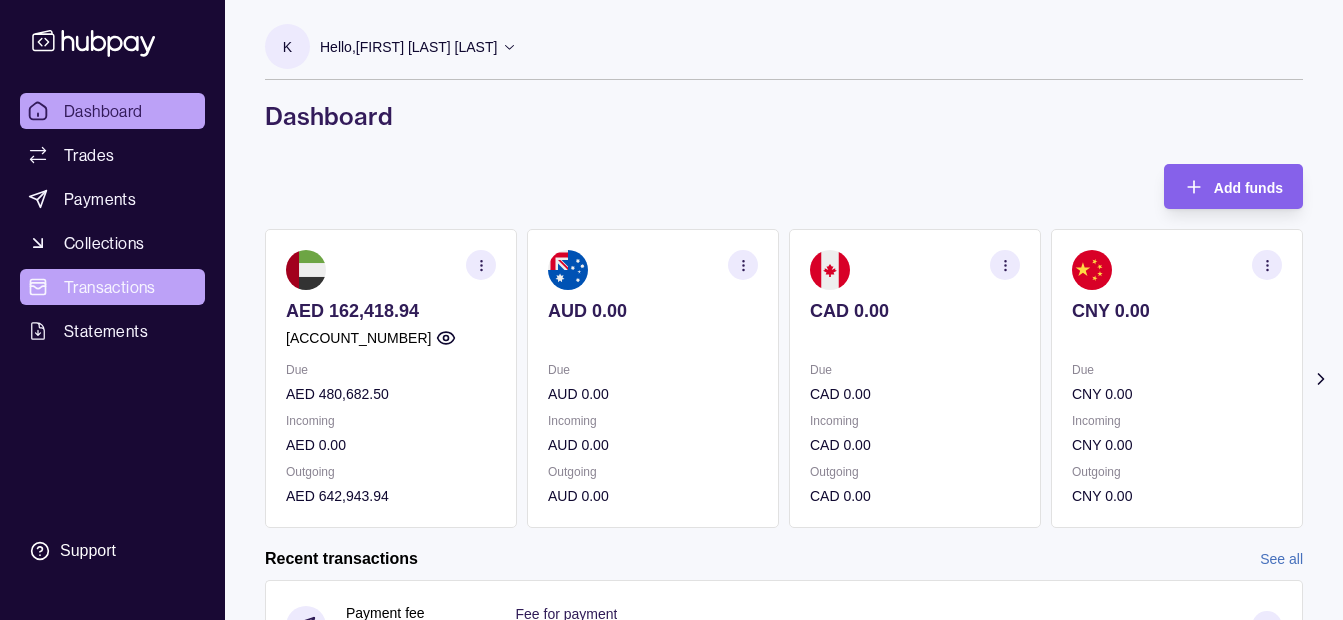 click on "Transactions" at bounding box center (112, 287) 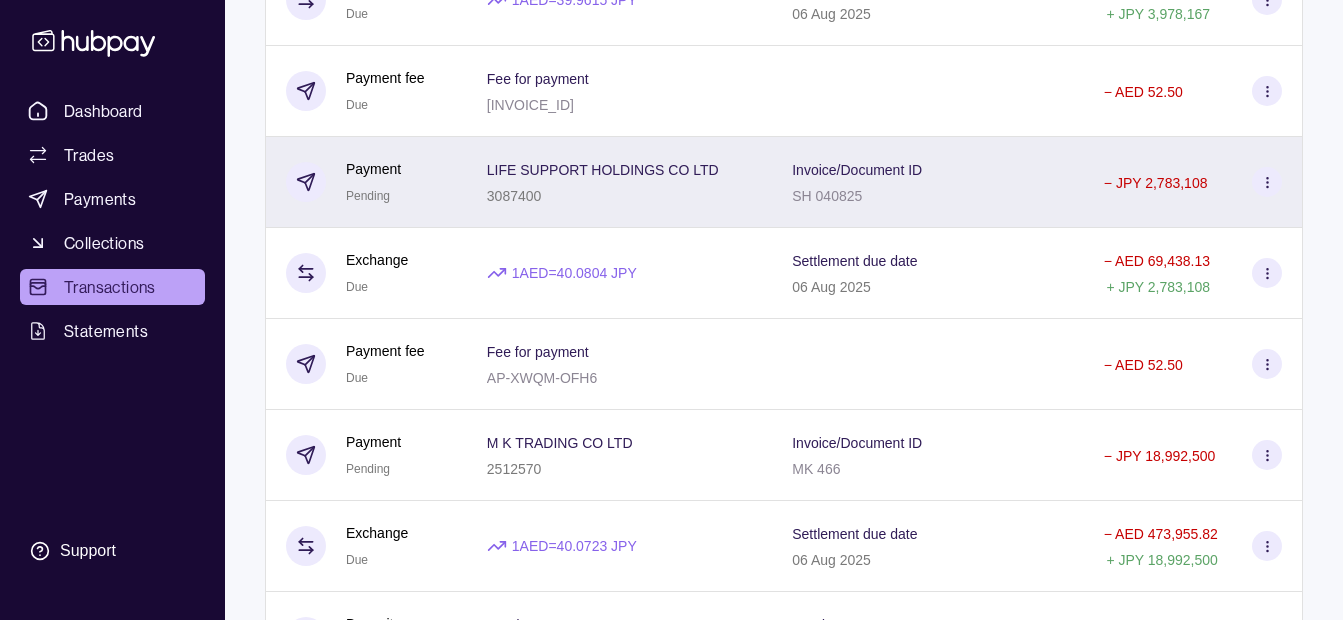 scroll, scrollTop: 0, scrollLeft: 0, axis: both 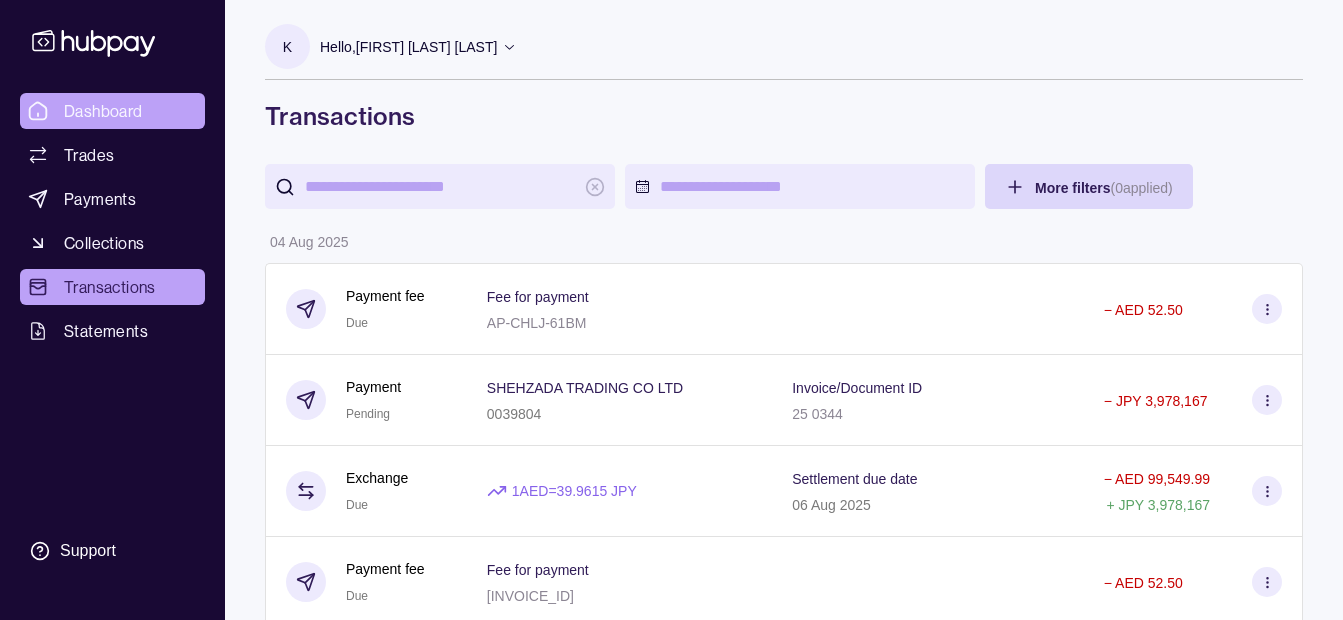 click on "Dashboard" at bounding box center [103, 111] 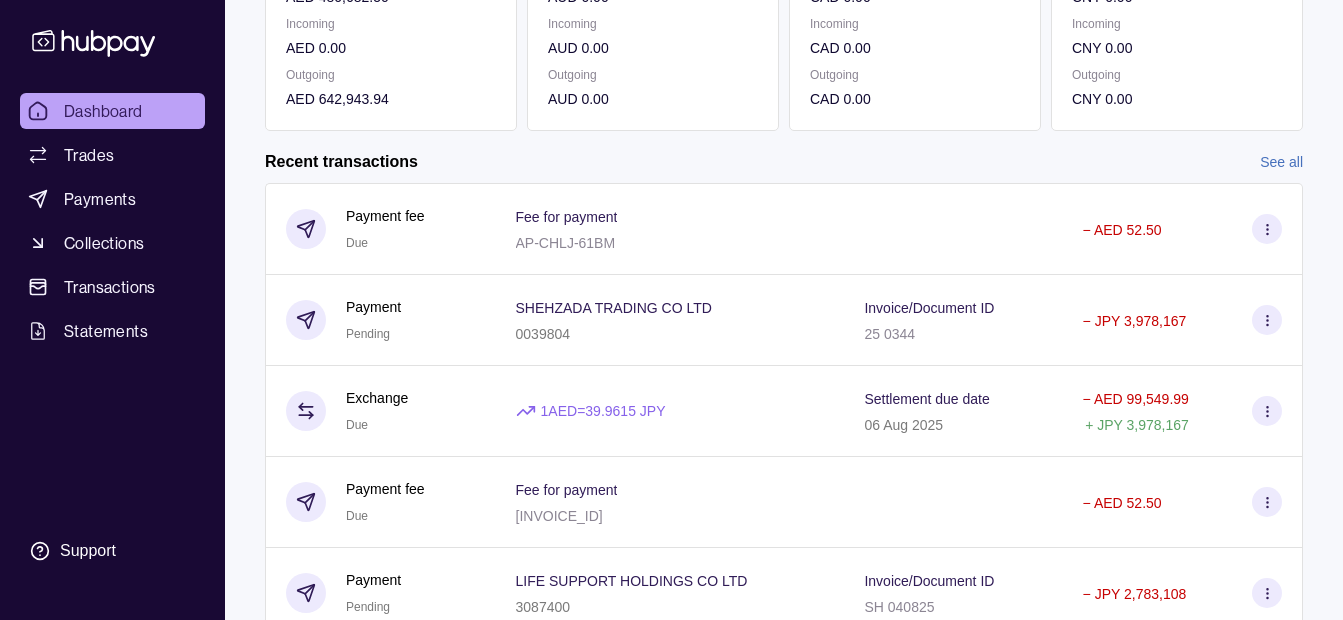 scroll, scrollTop: 400, scrollLeft: 0, axis: vertical 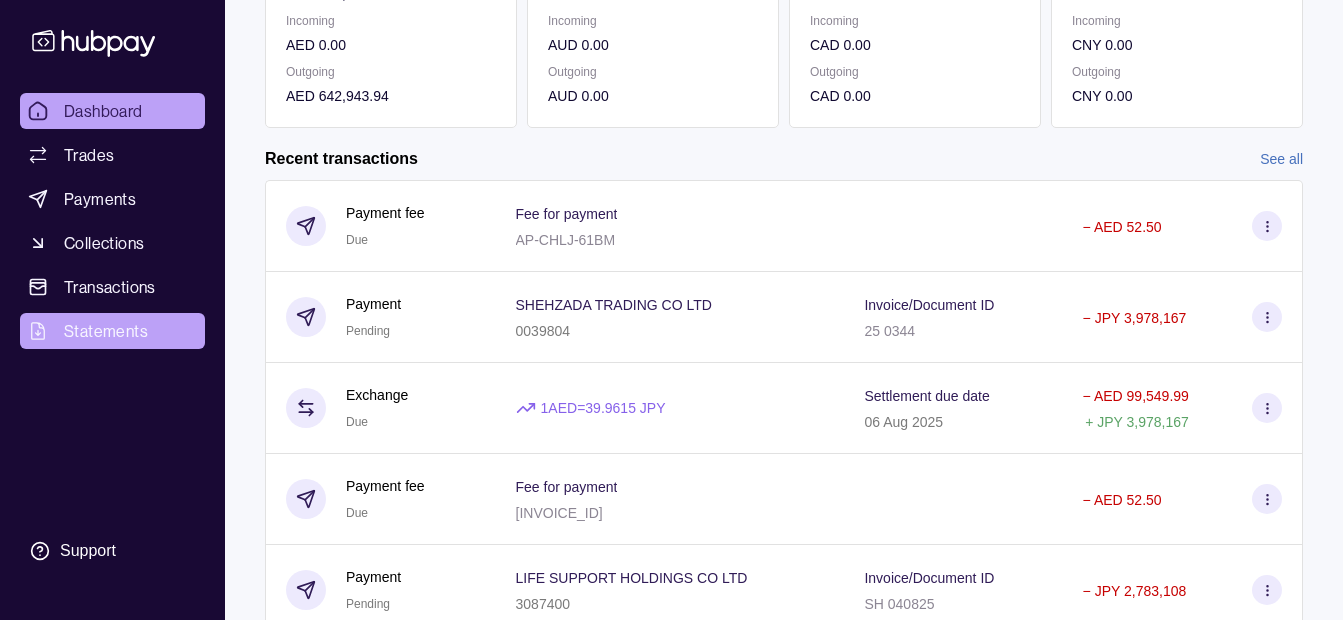 click on "Statements" at bounding box center (112, 331) 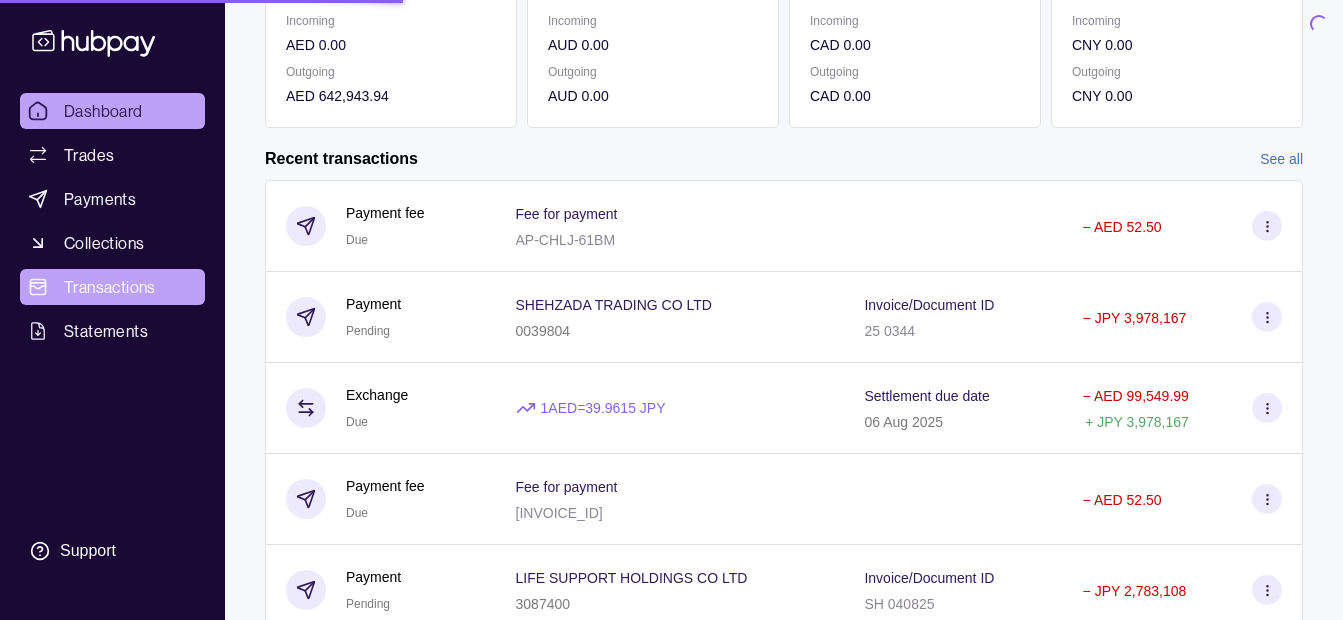 scroll, scrollTop: 0, scrollLeft: 0, axis: both 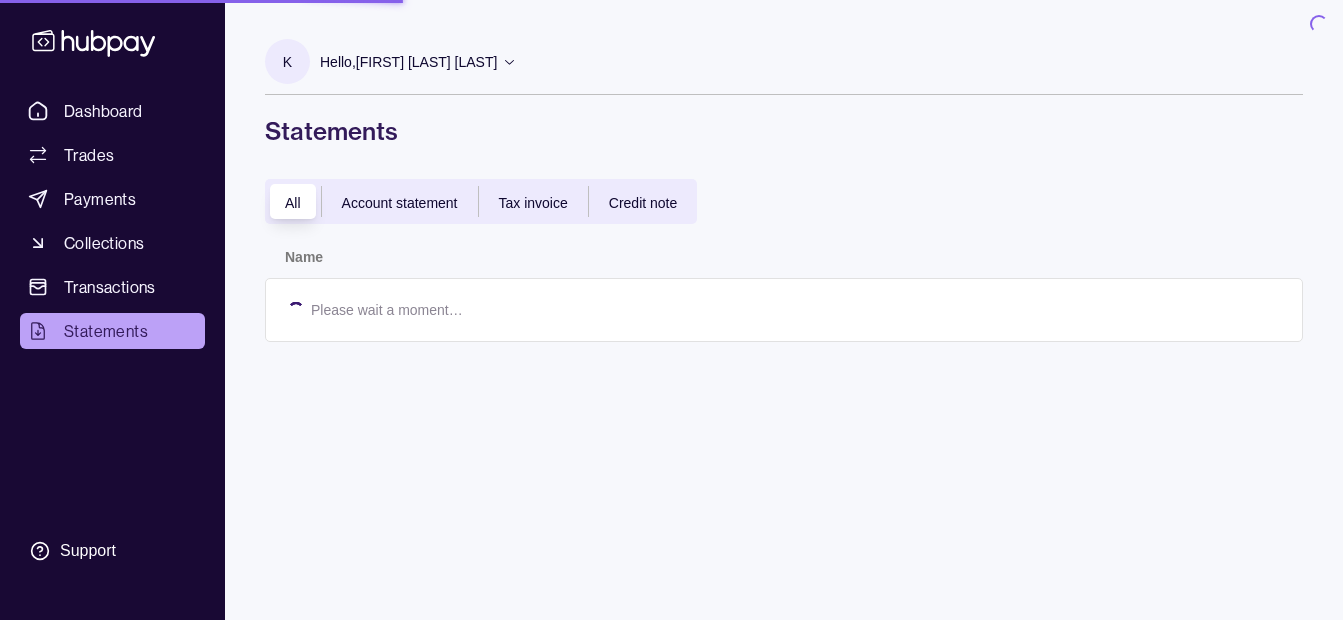 click on "Transactions" at bounding box center (110, 287) 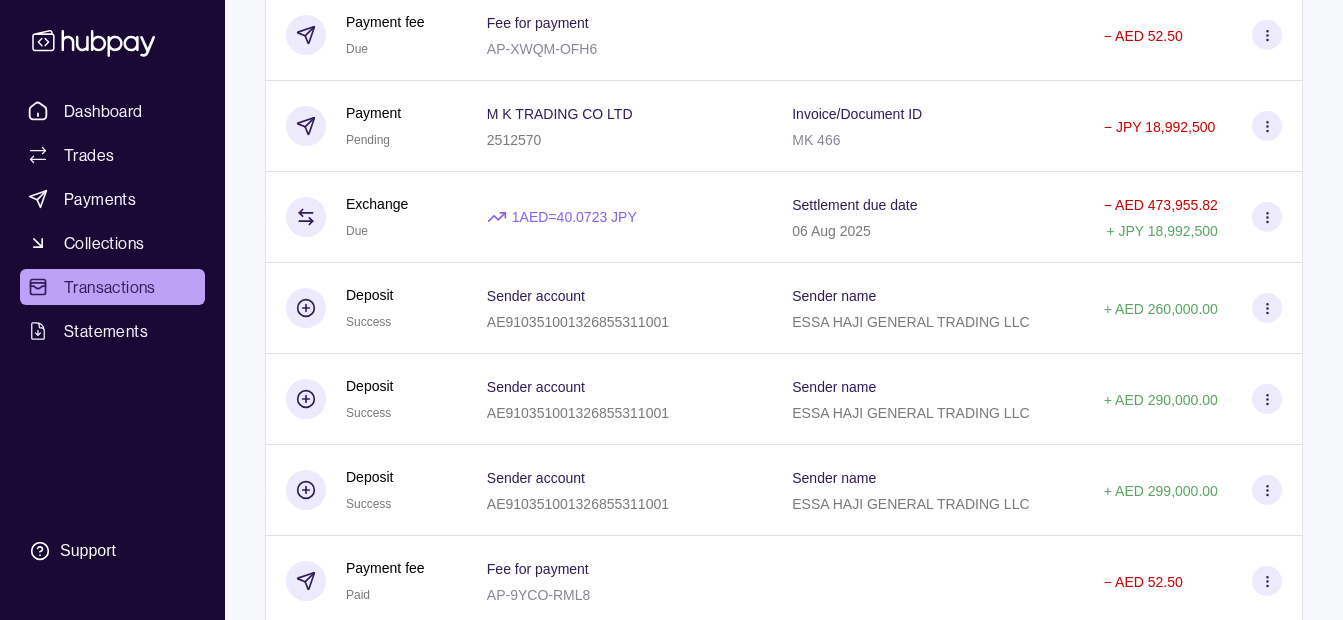 scroll, scrollTop: 600, scrollLeft: 0, axis: vertical 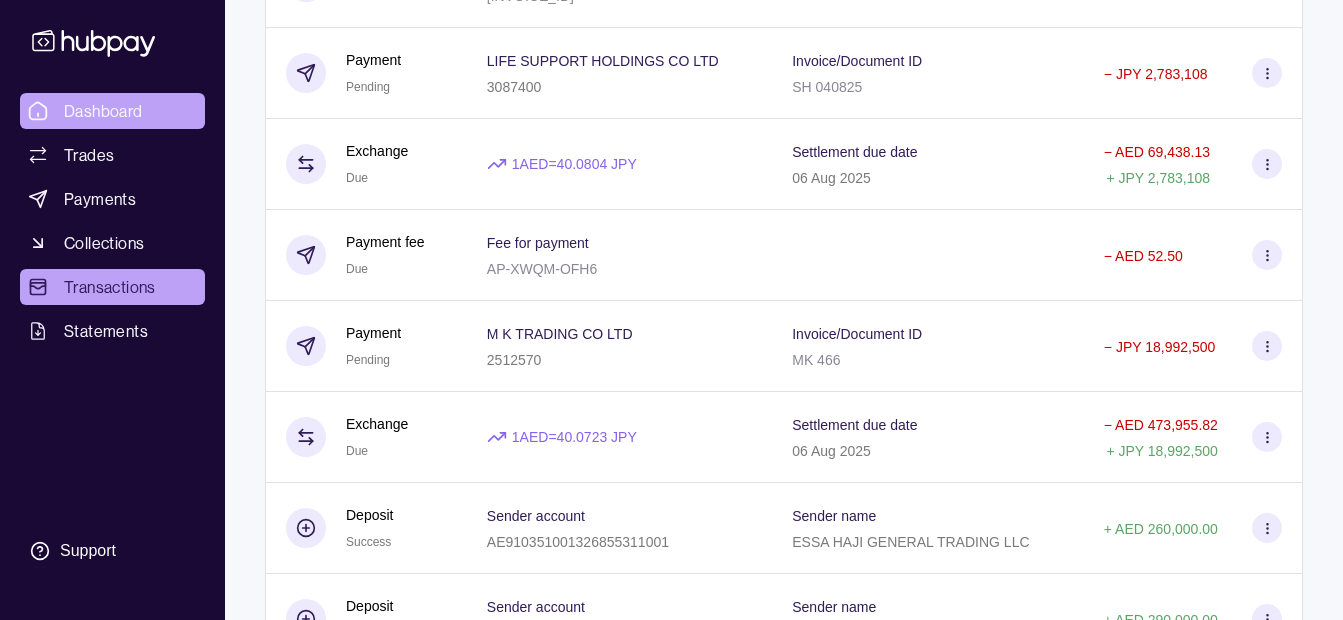 click on "Dashboard" at bounding box center (112, 111) 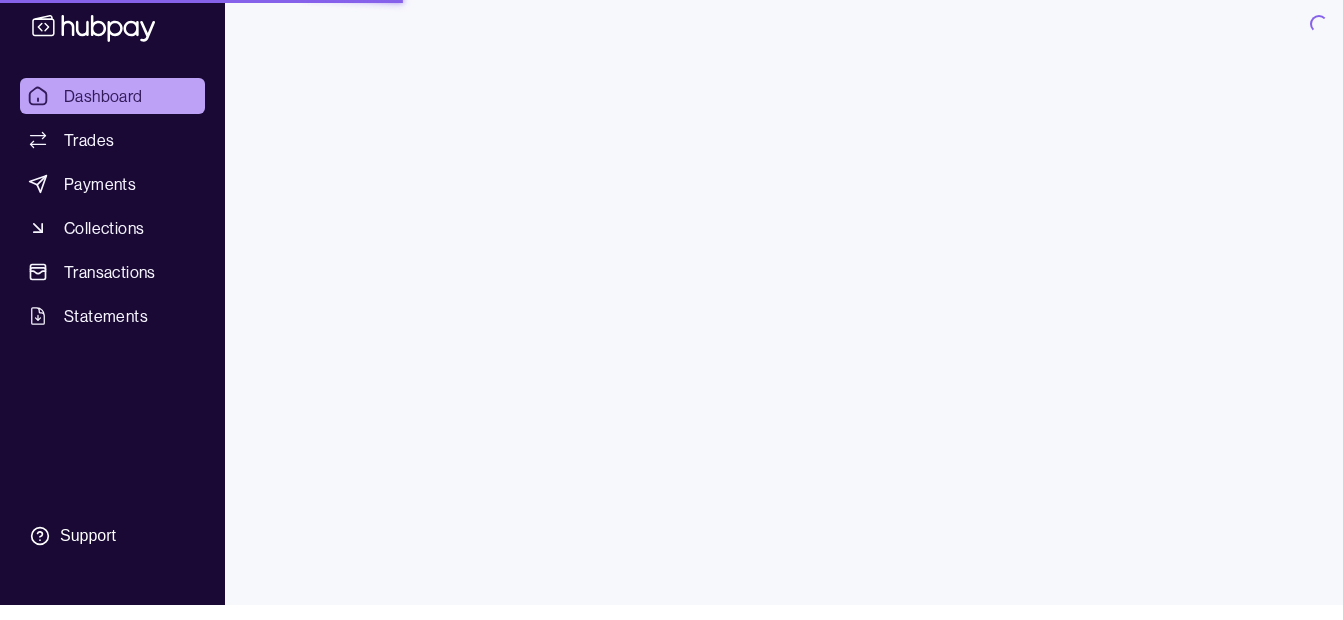 scroll, scrollTop: 0, scrollLeft: 0, axis: both 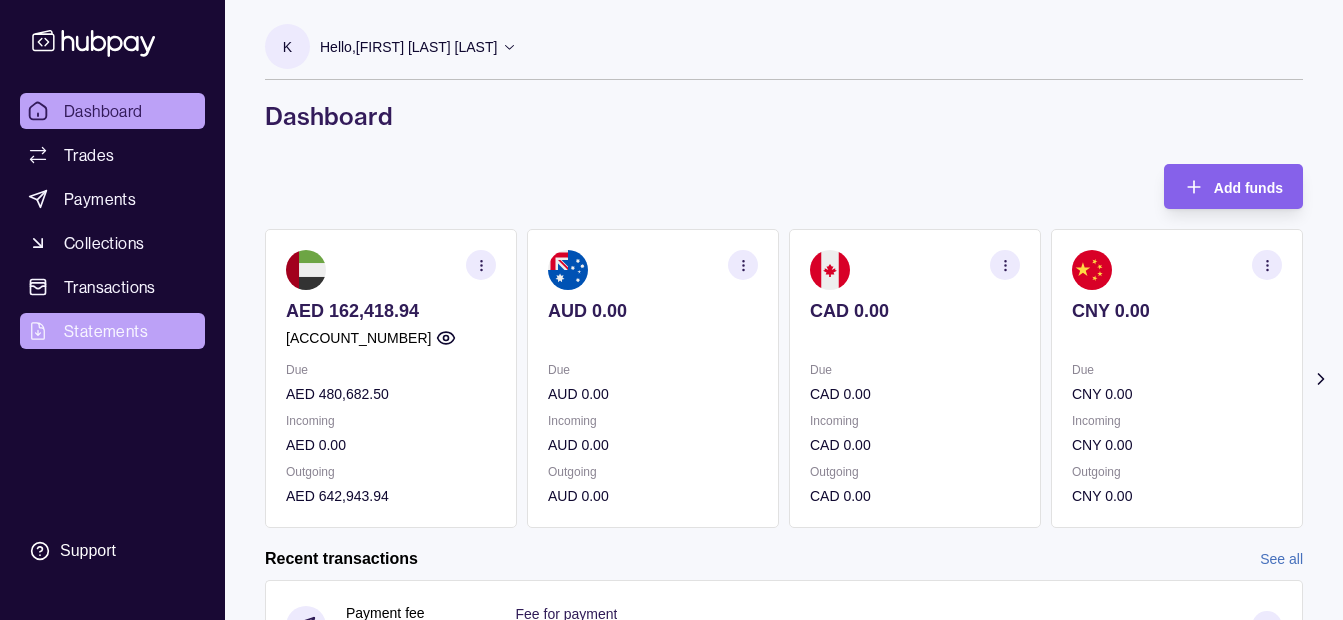 click on "Statements" at bounding box center [106, 331] 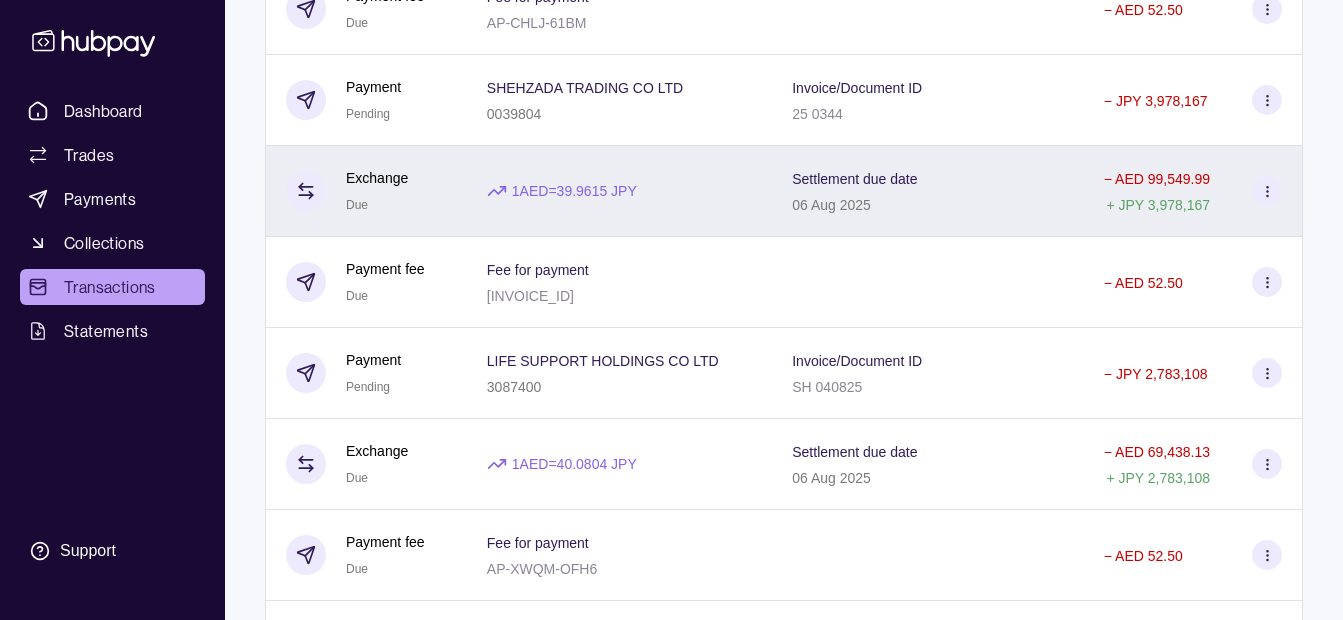 scroll, scrollTop: 100, scrollLeft: 0, axis: vertical 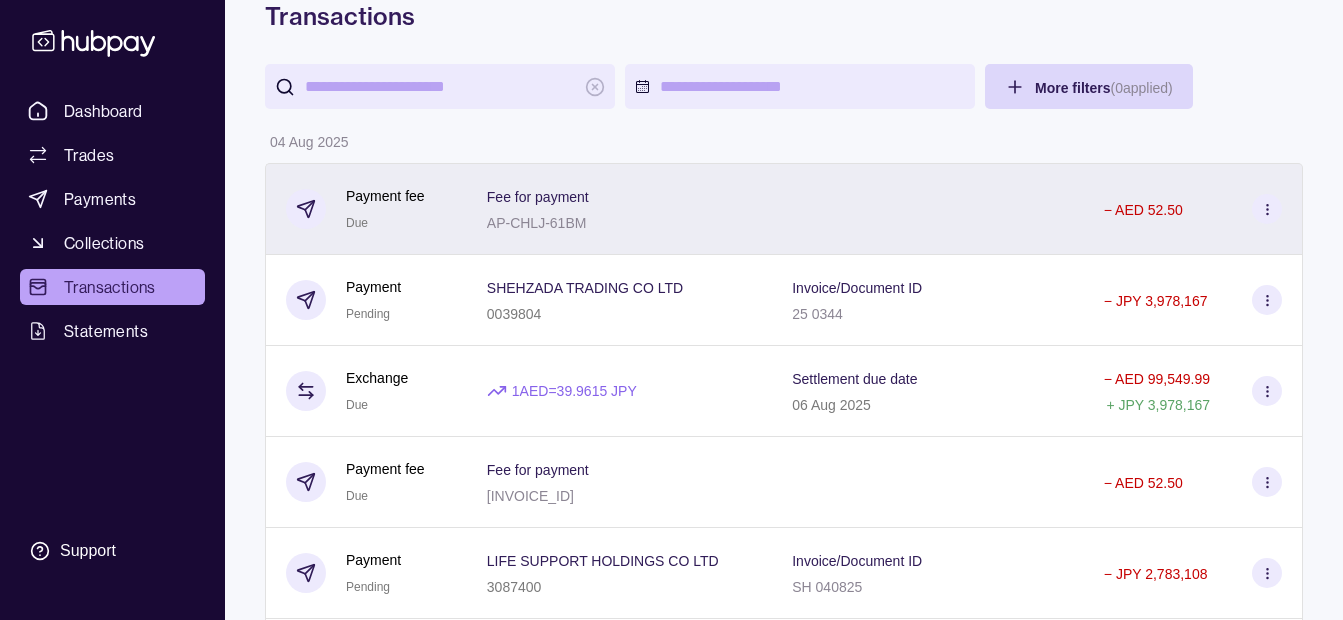 click on "Fee for payment AP-CHLJ-61BM" at bounding box center (619, 209) 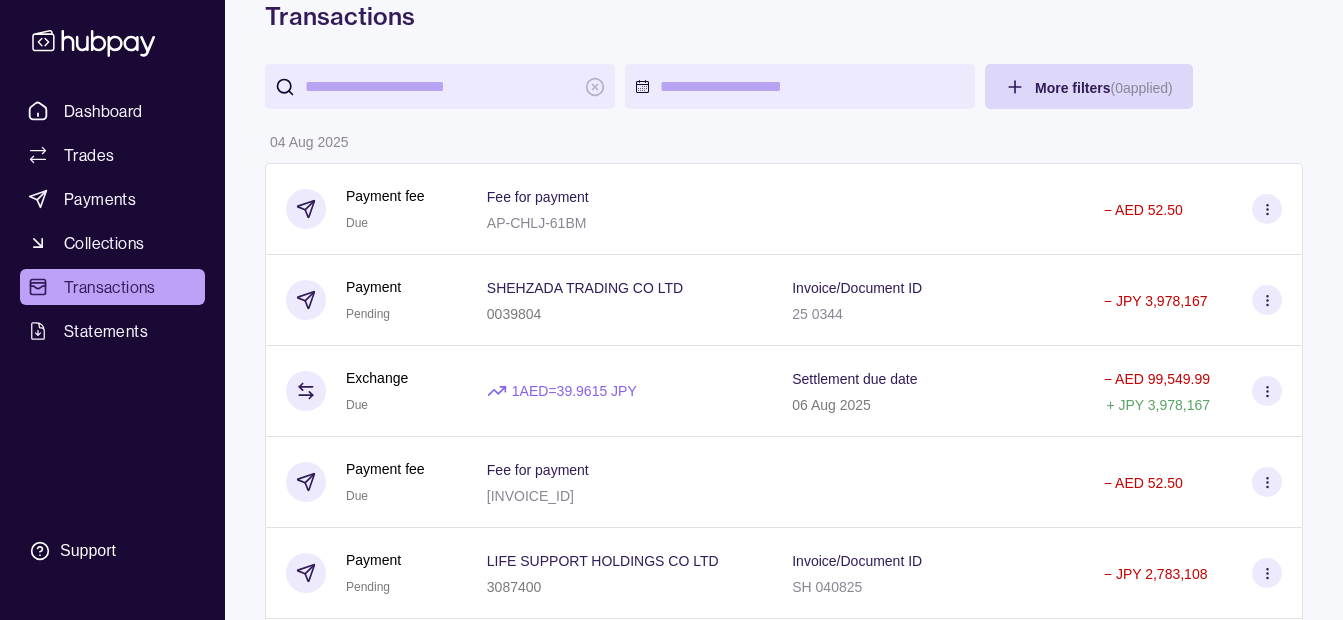 click on "Dashboard Trades Payments Collections Transactions Statements Support K Hello,  Khalid Khan Rahmat Gul  ESSA HAJI GENERAL TRADING LLC Change account Account Terms and conditions Privacy policy Sign out Transactions More filters  ( 0  applied) Details Amount 04 Aug 2025 Payment fee Due Fee for payment AP-CHLJ-61BM −   AED 52.50 Payment Pending SHEHZADA TRADING CO LTD 0039804 Invoice/Document ID 25 0344 −   JPY 3,978,167 Exchange Due 1  AED  =  39.9615   JPY Settlement due date 06 Aug 2025 −   AED 99,549.99 +   JPY 3,978,167 Payment fee Due Fee for payment AP-P35K-GIB9 −   AED 52.50 Payment Pending LIFE SUPPORT HOLDINGS CO LTD 3087400 Invoice/Document ID SH 040825 −   JPY 2,783,108 Exchange Due 1  AED  =  40.0804   JPY Settlement due date 06 Aug 2025 −   AED 69,438.13 +   JPY 2,783,108 Payment fee Due Fee for payment AP-XWQM-OFH6 −   AED 52.50 Payment Pending M K TRADING CO LTD 2512570 Invoice/Document ID MK 466 −   JPY 18,992,500 Exchange Due 1  AED  =  40.0723   JPY Settlement due date −   +" at bounding box center (671, 2894) 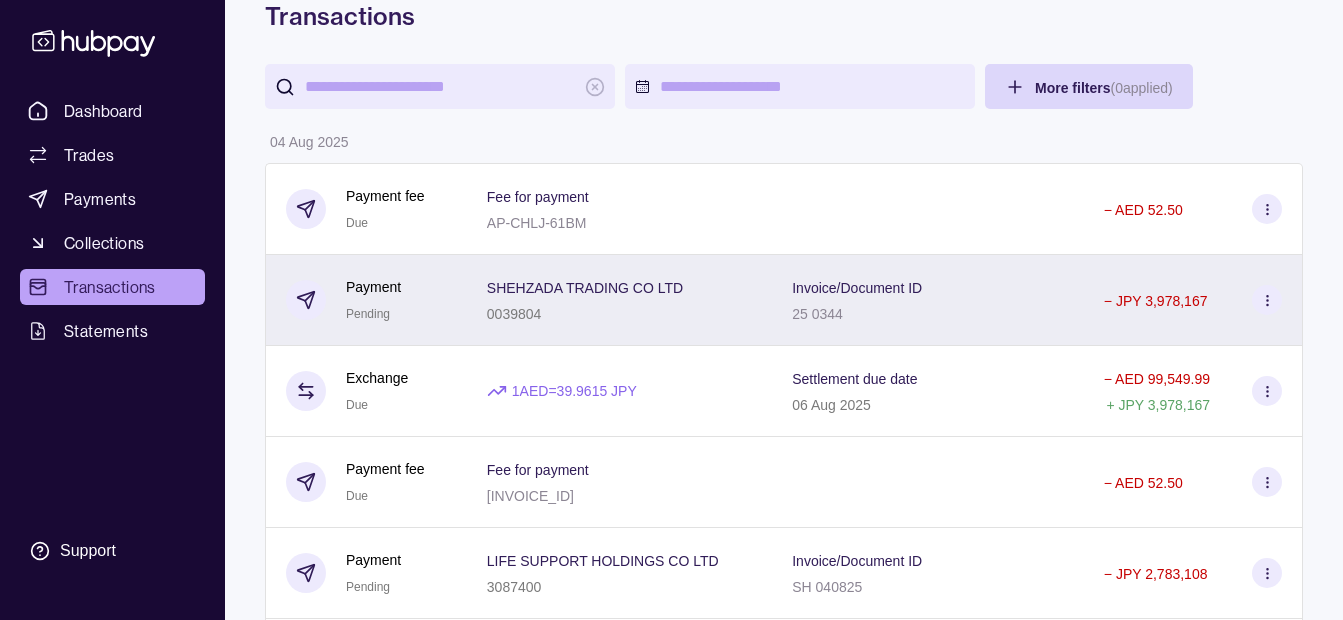 click on "SHEHZADA TRADING CO LTD" at bounding box center [585, 288] 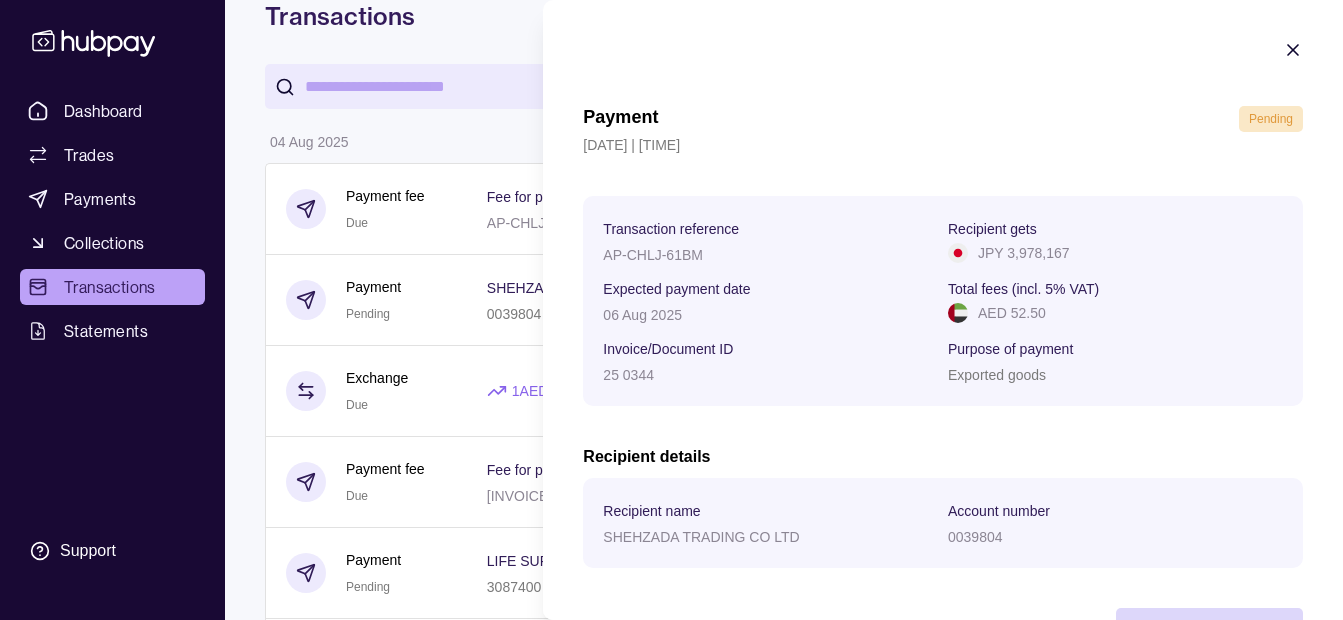 click on "Dashboard Trades Payments Collections Transactions Statements Support K Hello,  Khalid Khan Rahmat Gul  ESSA HAJI GENERAL TRADING LLC Change account Account Terms and conditions Privacy policy Sign out Transactions More filters  ( 0  applied) Details Amount 04 Aug 2025 Payment fee Due Fee for payment AP-CHLJ-61BM −   AED 52.50 Payment Pending SHEHZADA TRADING CO LTD 0039804 Invoice/Document ID 25 0344 −   JPY 3,978,167 Exchange Due 1  AED  =  39.9615   JPY Settlement due date 06 Aug 2025 −   AED 99,549.99 +   JPY 3,978,167 Payment fee Due Fee for payment AP-P35K-GIB9 −   AED 52.50 Payment Pending LIFE SUPPORT HOLDINGS CO LTD 3087400 Invoice/Document ID SH 040825 −   JPY 2,783,108 Exchange Due 1  AED  =  40.0804   JPY Settlement due date 06 Aug 2025 −   AED 69,438.13 +   JPY 2,783,108 Payment fee Due Fee for payment AP-XWQM-OFH6 −   AED 52.50 Payment Pending M K TRADING CO LTD 2512570 Invoice/Document ID MK 466 −   JPY 18,992,500 Exchange Due 1  AED  =  40.0723   JPY Settlement due date −   +" at bounding box center (671, 2894) 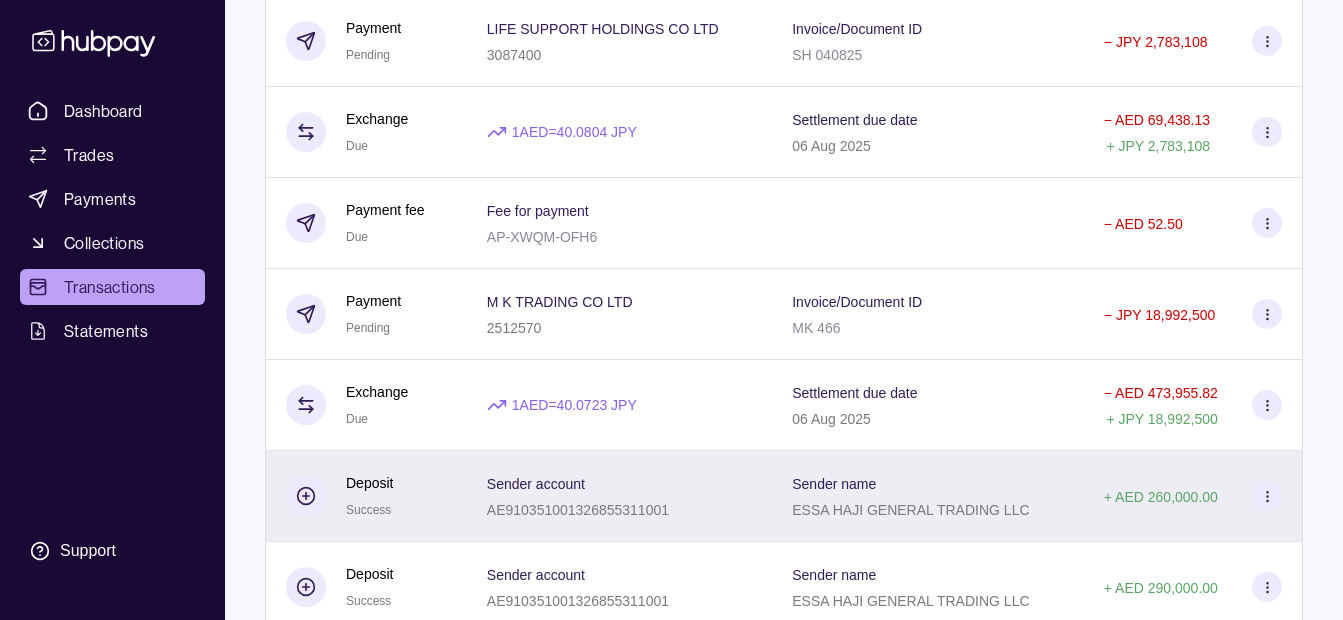 scroll, scrollTop: 600, scrollLeft: 0, axis: vertical 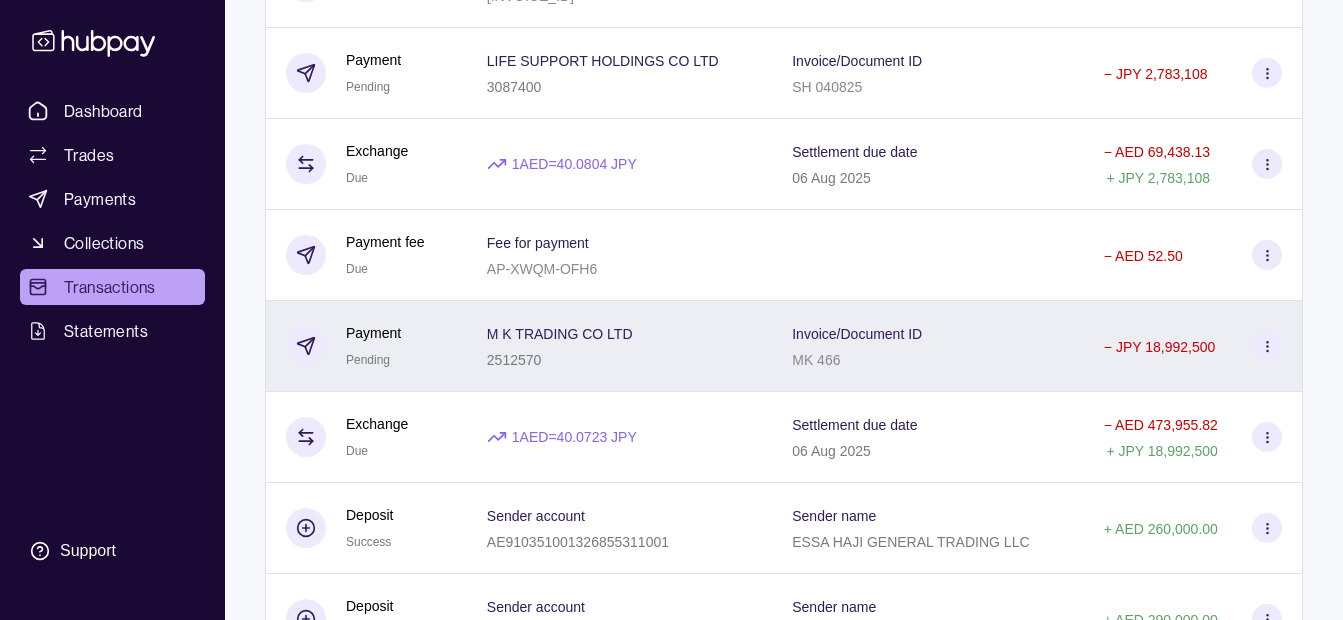 click on "M K TRADING CO LTD 2512570" at bounding box center [619, 346] 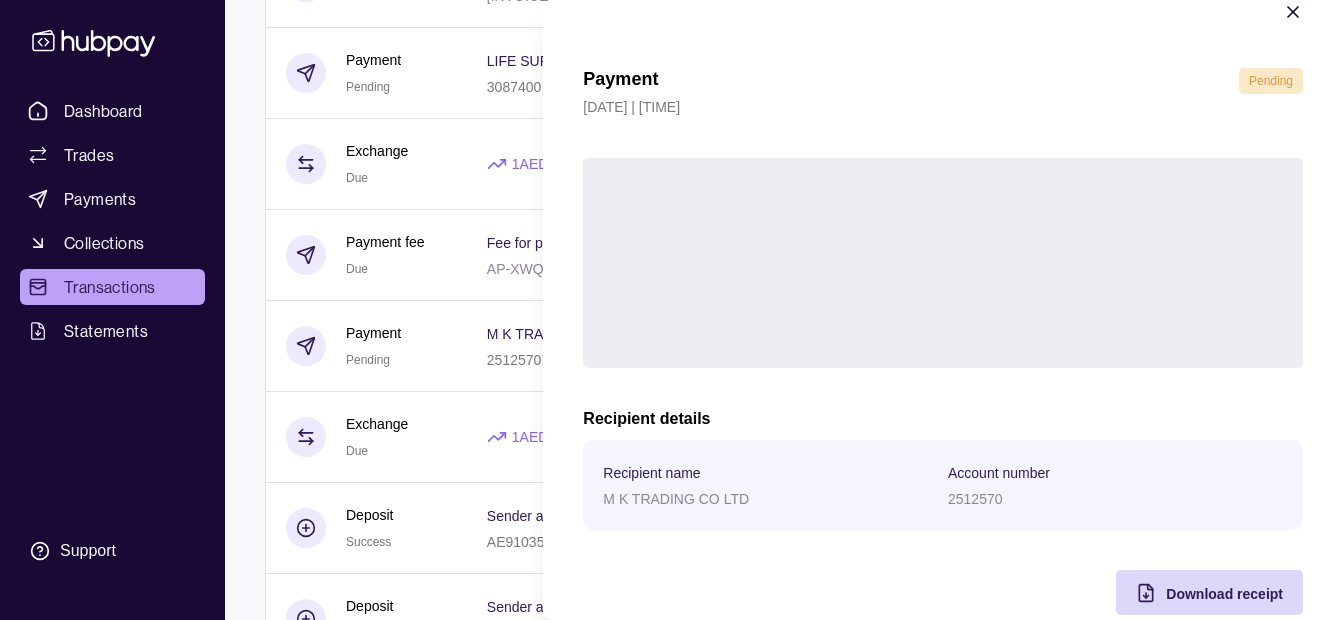 scroll, scrollTop: 73, scrollLeft: 0, axis: vertical 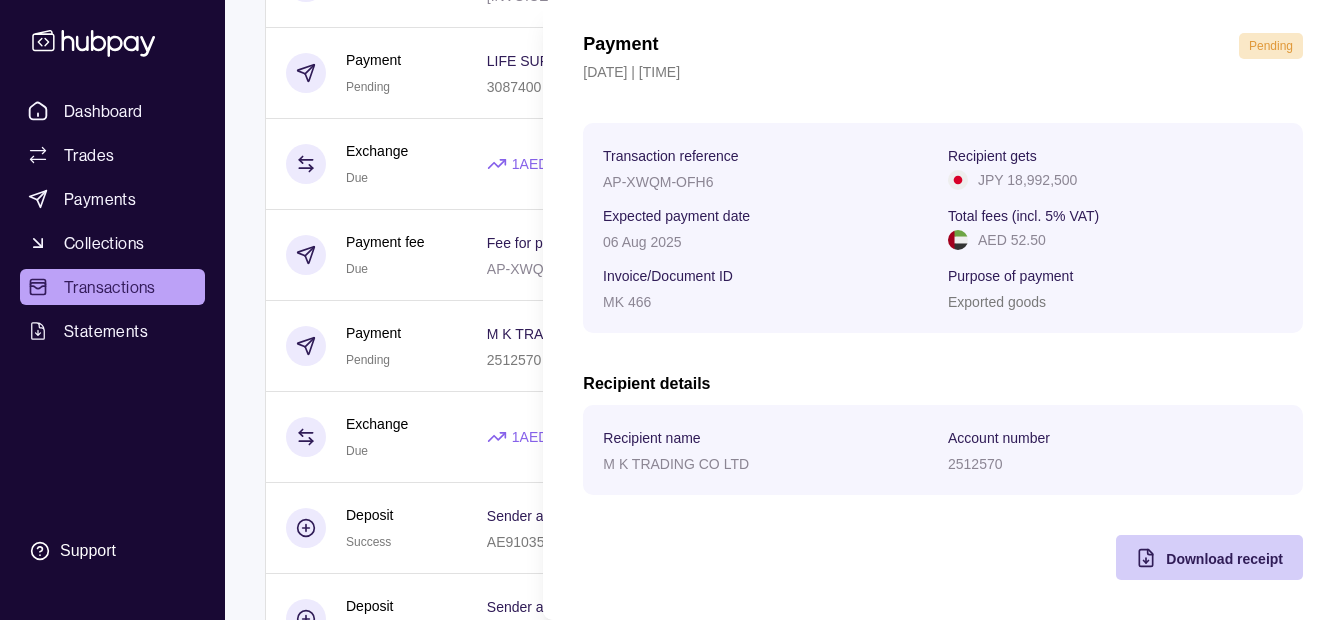 click on "Download receipt" at bounding box center (1224, 559) 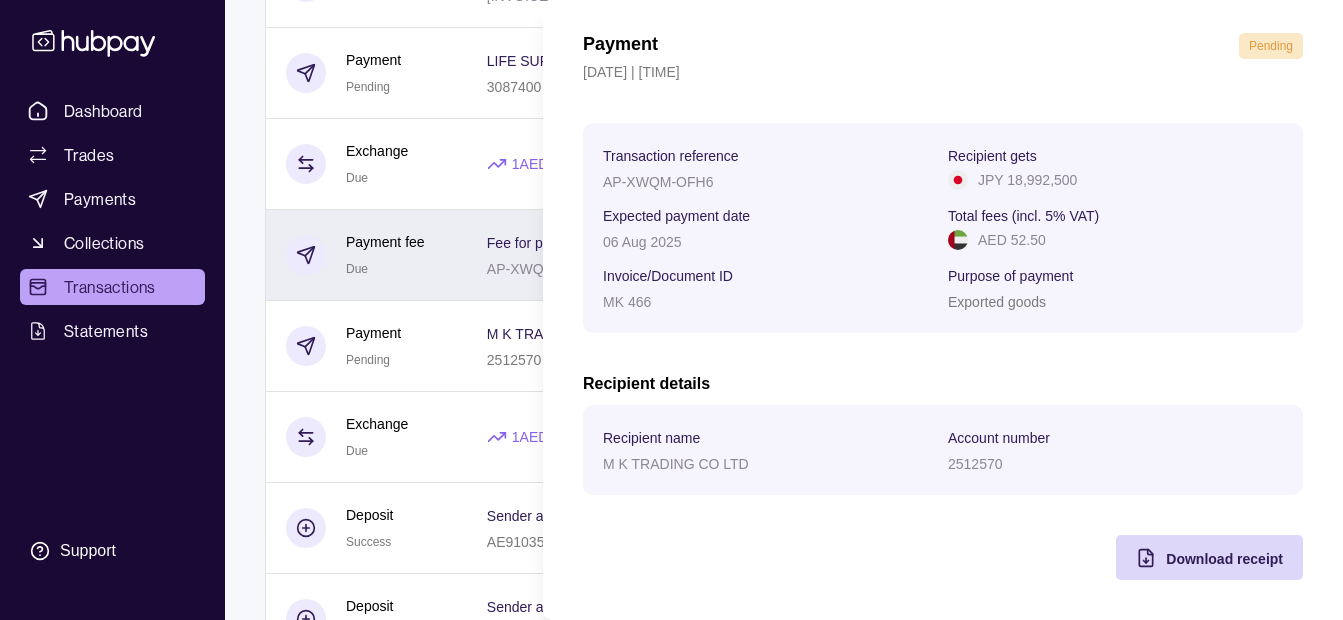 click on "Dashboard Trades Payments Collections Transactions Statements Support K Hello,  Khalid Khan Rahmat Gul  ESSA HAJI GENERAL TRADING LLC Change account Account Terms and conditions Privacy policy Sign out Transactions More filters  ( 0  applied) Details Amount 04 Aug 2025 Payment fee Due Fee for payment AP-CHLJ-61BM −   AED 52.50 Payment Pending SHEHZADA TRADING CO LTD 0039804 Invoice/Document ID 25 0344 −   JPY 3,978,167 Exchange Due 1  AED  =  39.9615   JPY Settlement due date 06 Aug 2025 −   AED 99,549.99 +   JPY 3,978,167 Payment fee Due Fee for payment AP-P35K-GIB9 −   AED 52.50 Payment Pending LIFE SUPPORT HOLDINGS CO LTD 3087400 Invoice/Document ID SH 040825 −   JPY 2,783,108 Exchange Due 1  AED  =  40.0804   JPY Settlement due date 06 Aug 2025 −   AED 69,438.13 +   JPY 2,783,108 Payment fee Due Fee for payment AP-XWQM-OFH6 −   AED 52.50 Payment Pending M K TRADING CO LTD 2512570 Invoice/Document ID MK 466 −   JPY 18,992,500 Exchange Due 1  AED  =  40.0723   JPY Settlement due date −   +" at bounding box center [671, 2394] 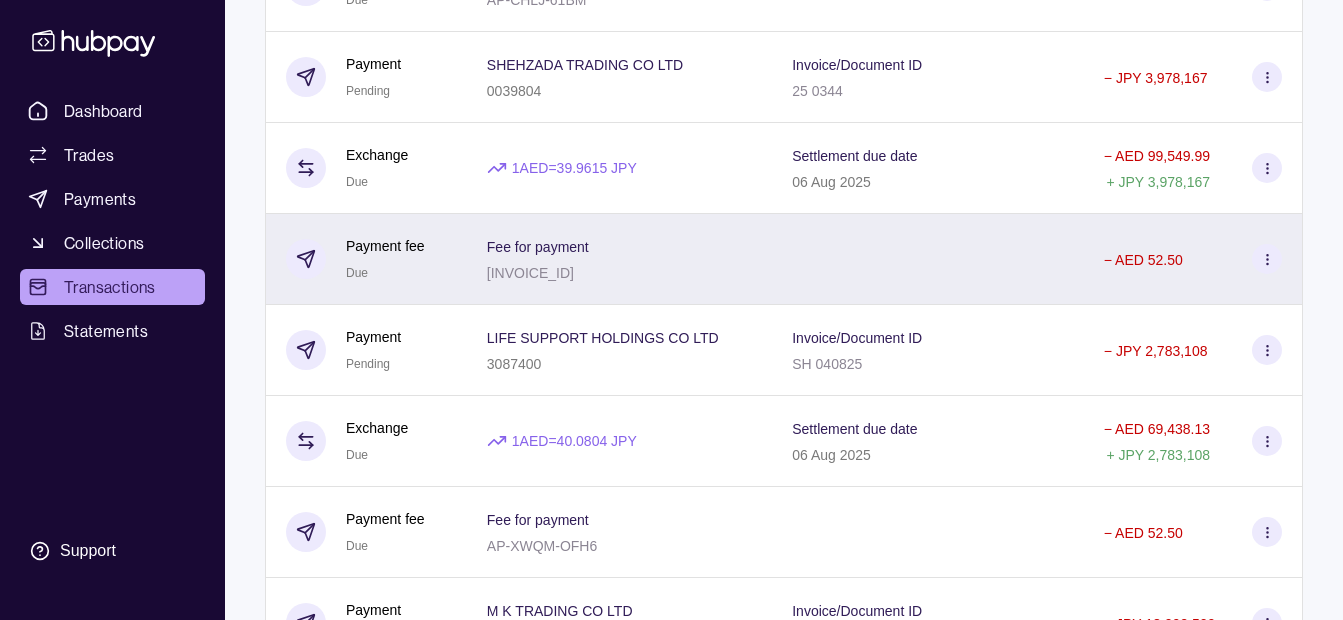 scroll, scrollTop: 300, scrollLeft: 0, axis: vertical 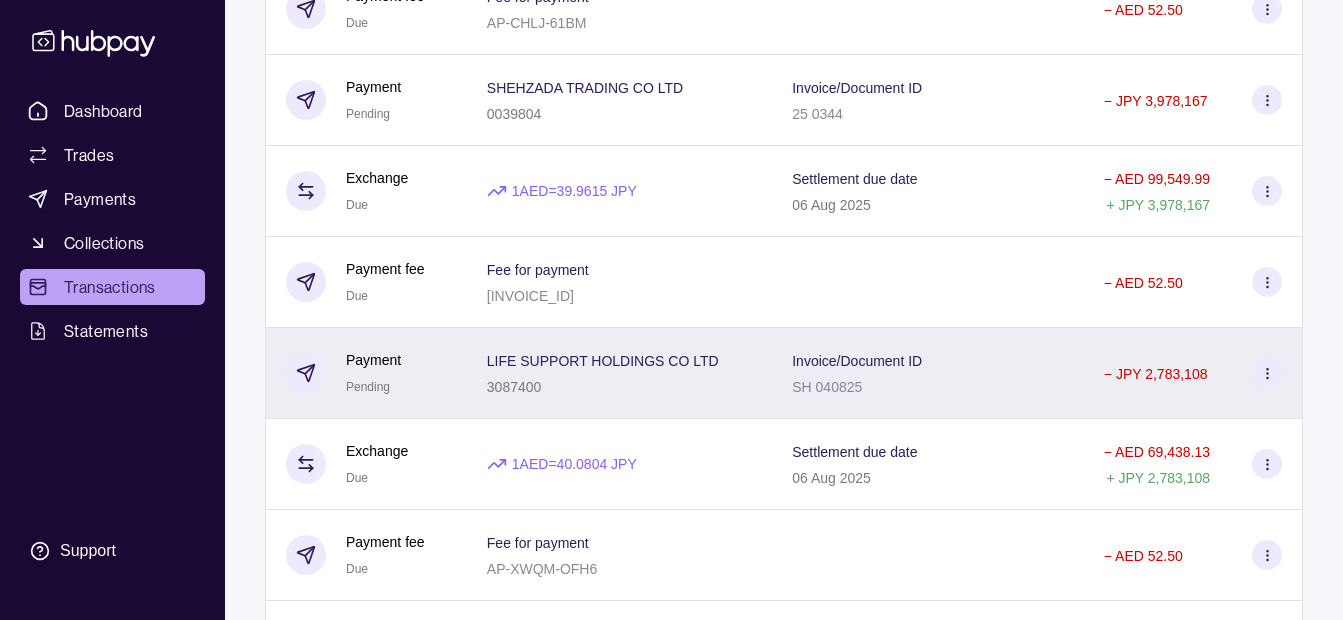 click on "LIFE SUPPORT HOLDINGS CO LTD" at bounding box center (603, 361) 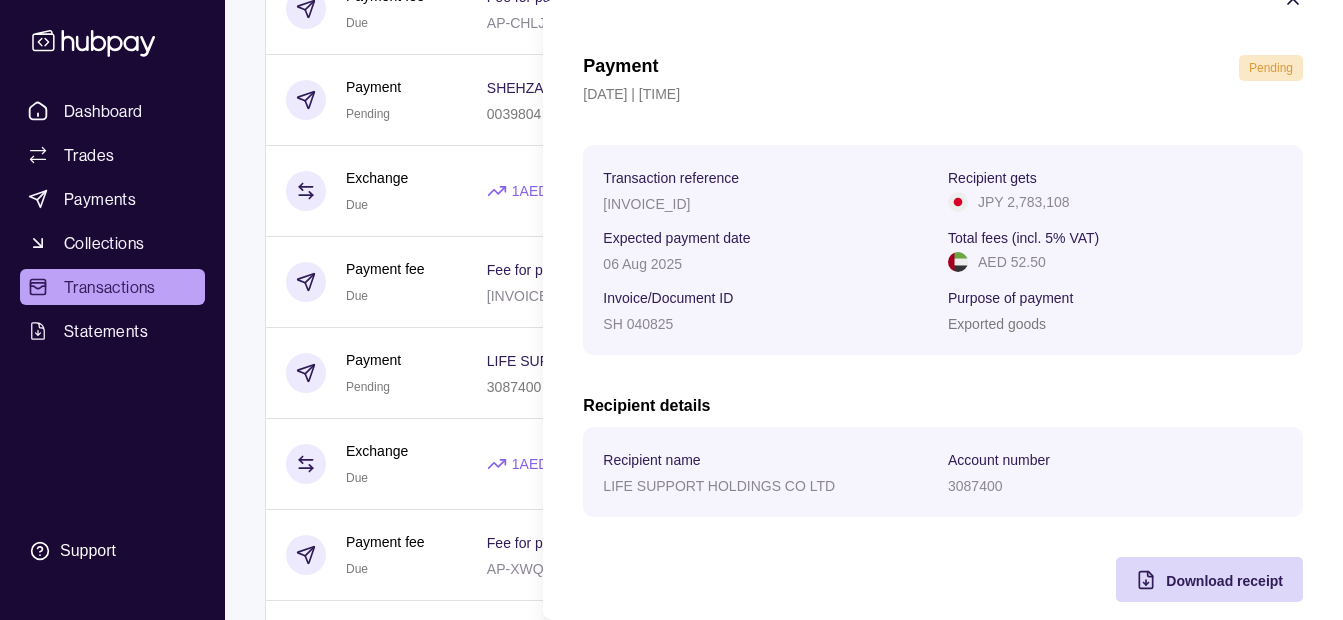 scroll, scrollTop: 73, scrollLeft: 0, axis: vertical 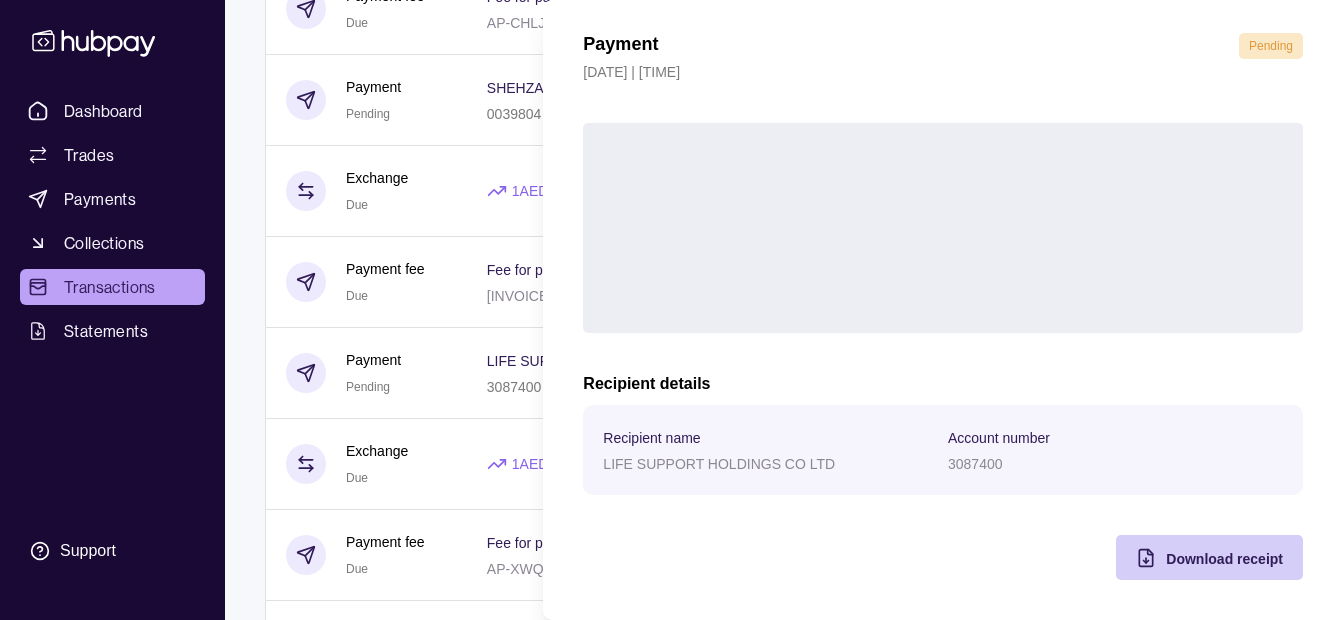 click on "Download receipt" at bounding box center (1224, 559) 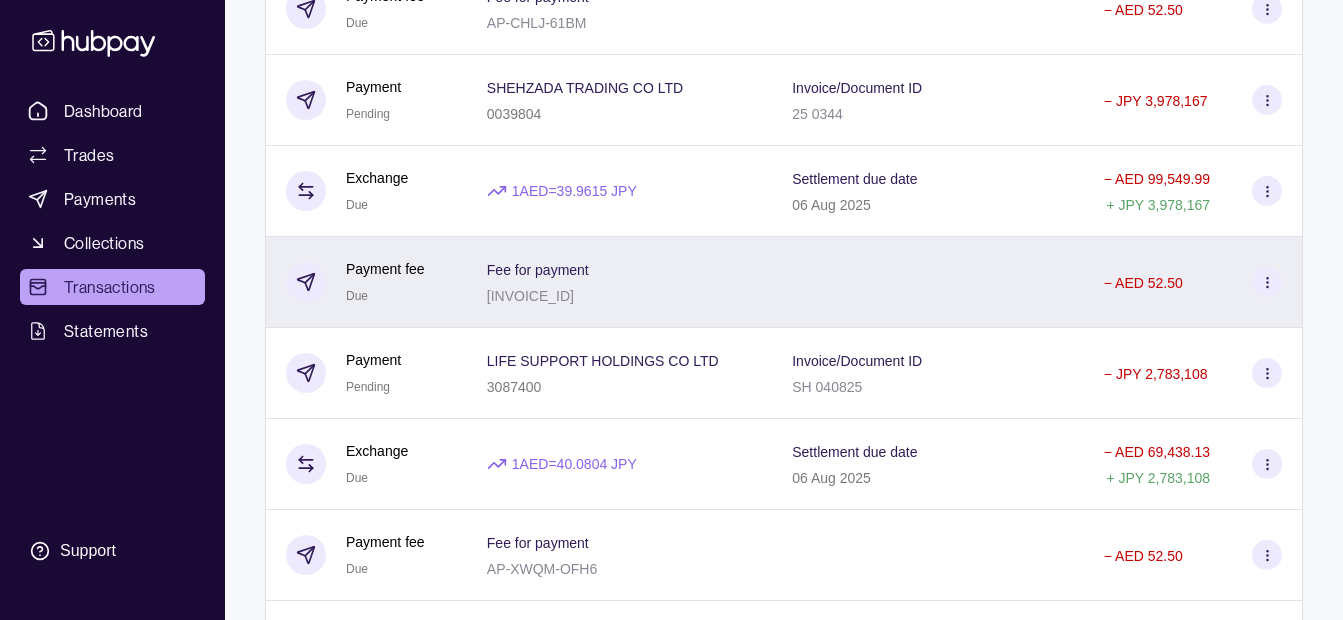click on "Dashboard Trades Payments Collections Transactions Statements Support K Hello,  Khalid Khan Rahmat Gul  ESSA HAJI GENERAL TRADING LLC Change account Account Terms and conditions Privacy policy Sign out Transactions More filters  ( 0  applied) Details Amount 04 Aug 2025 Payment fee Due Fee for payment AP-CHLJ-61BM −   AED 52.50 Payment Pending SHEHZADA TRADING CO LTD 0039804 Invoice/Document ID 25 0344 −   JPY 3,978,167 Exchange Due 1  AED  =  39.9615   JPY Settlement due date 06 Aug 2025 −   AED 99,549.99 +   JPY 3,978,167 Payment fee Due Fee for payment AP-P35K-GIB9 −   AED 52.50 Payment Pending LIFE SUPPORT HOLDINGS CO LTD 3087400 Invoice/Document ID SH 040825 −   JPY 2,783,108 Exchange Due 1  AED  =  40.0804   JPY Settlement due date 06 Aug 2025 −   AED 69,438.13 +   JPY 2,783,108 Payment fee Due Fee for payment AP-XWQM-OFH6 −   AED 52.50 Payment Pending M K TRADING CO LTD 2512570 Invoice/Document ID MK 466 −   JPY 18,992,500 Exchange Due 1  AED  =  40.0723   JPY Settlement due date −   +" at bounding box center (671, 2694) 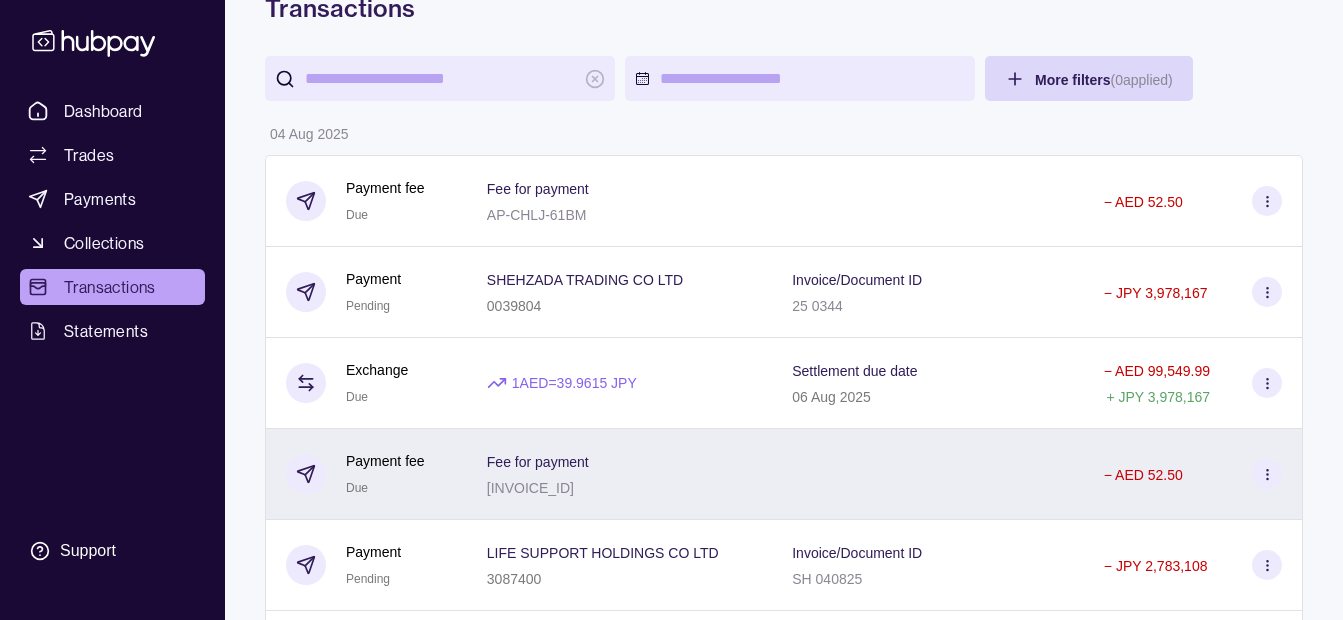 scroll, scrollTop: 100, scrollLeft: 0, axis: vertical 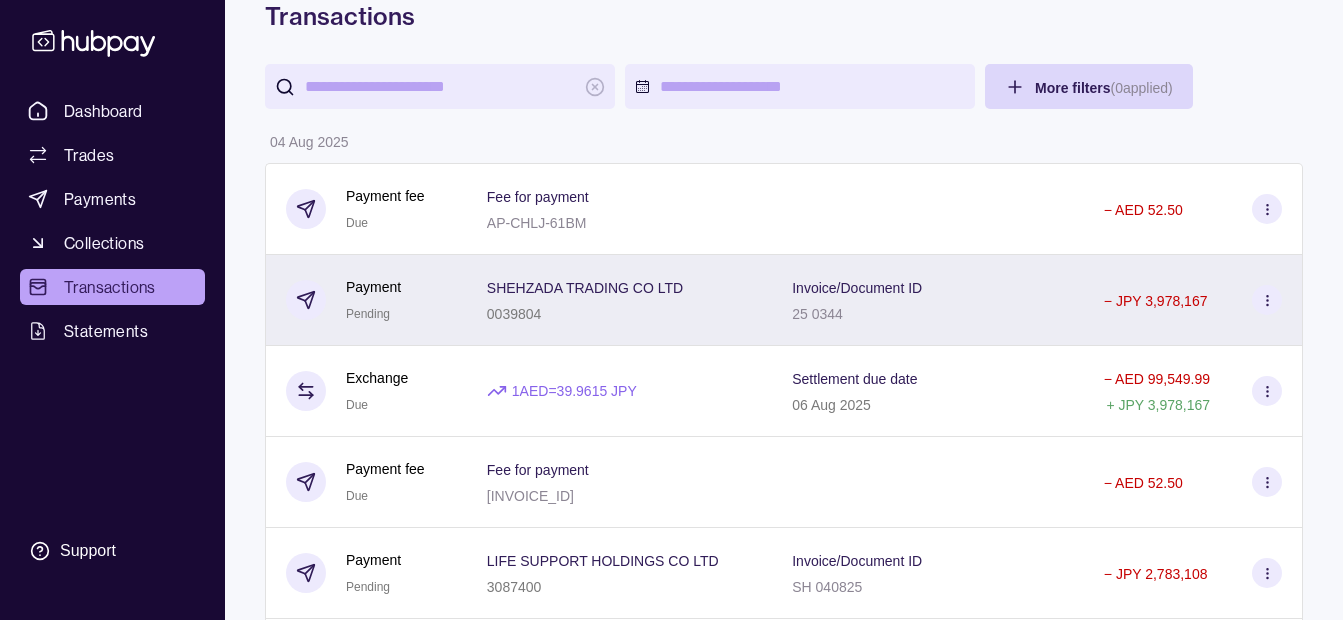 click on "SHEHZADA TRADING CO LTD 0039804" at bounding box center (619, 300) 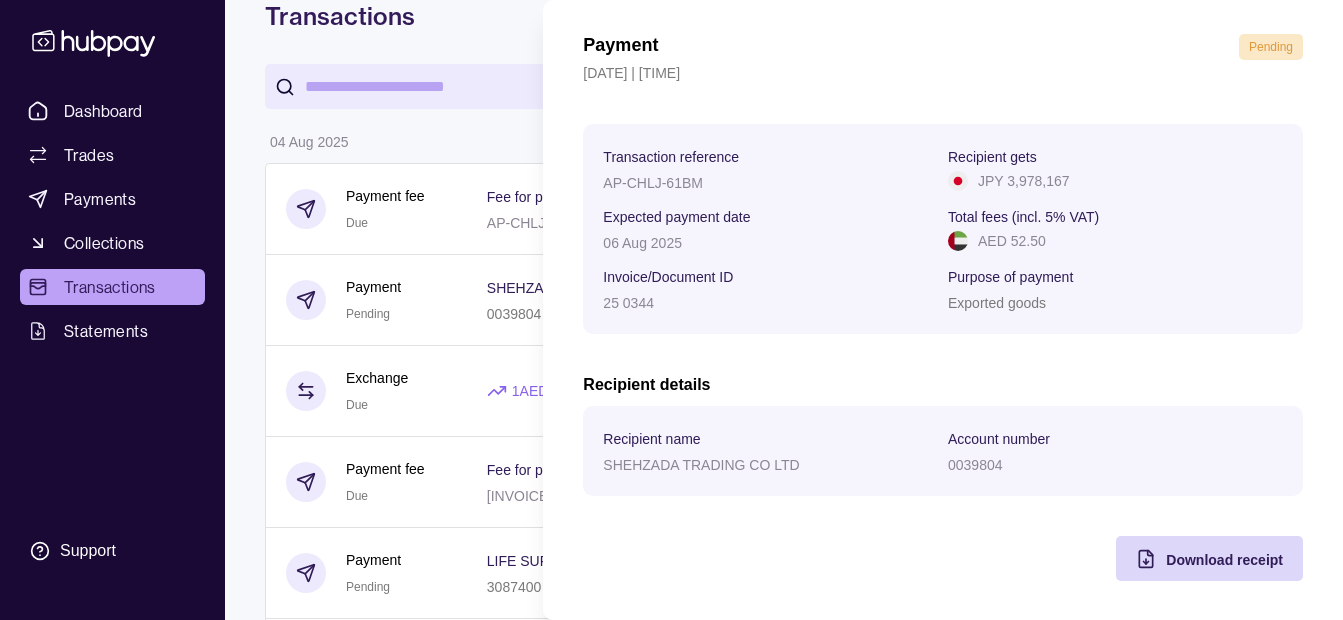 scroll, scrollTop: 73, scrollLeft: 0, axis: vertical 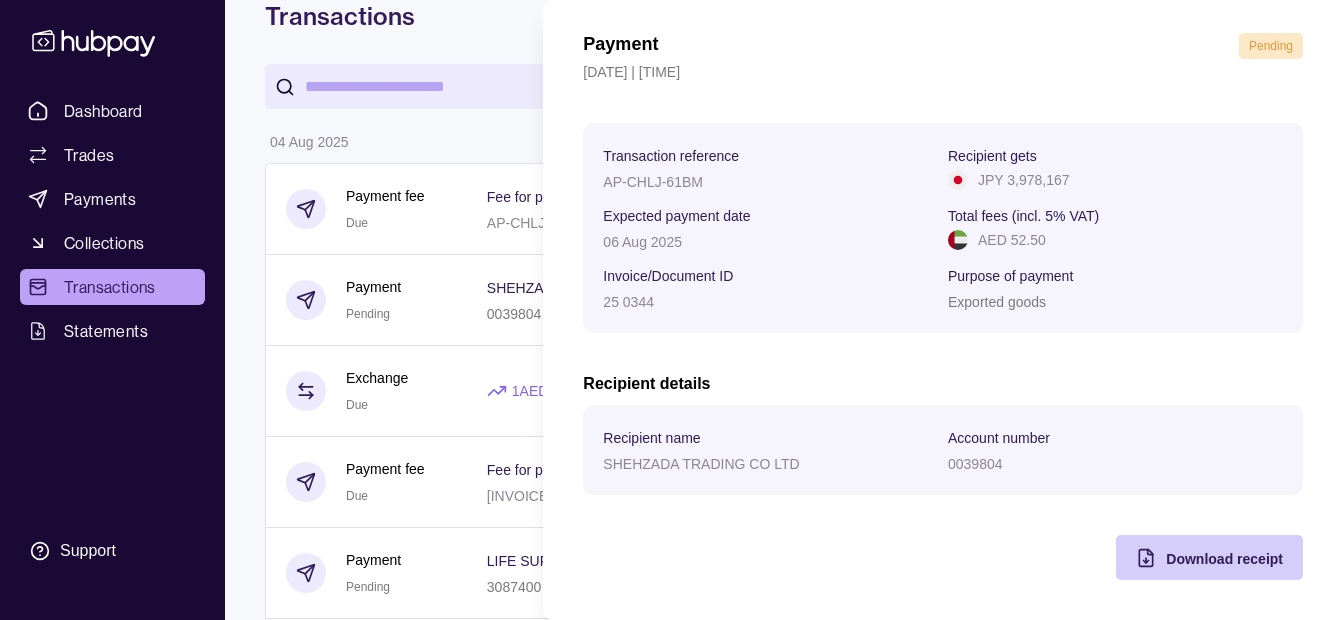 click on "Download receipt" at bounding box center [1224, 559] 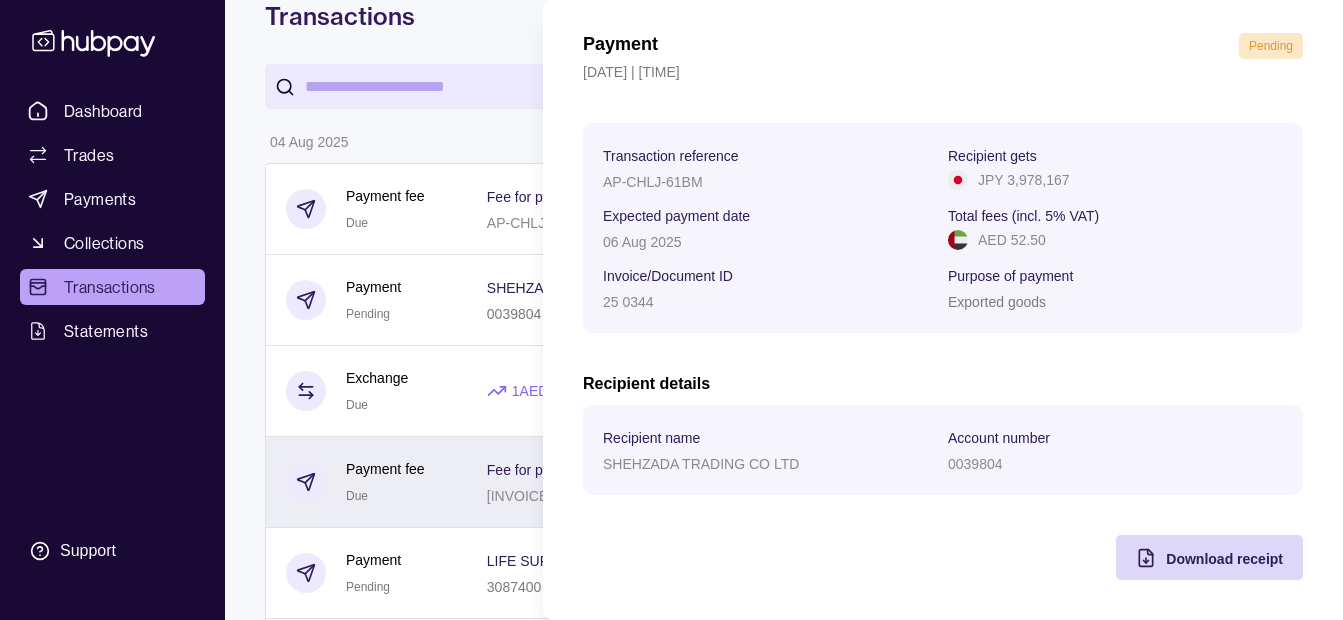 click on "Dashboard Trades Payments Collections Transactions Statements Support K Hello,  Khalid Khan Rahmat Gul  ESSA HAJI GENERAL TRADING LLC Change account Account Terms and conditions Privacy policy Sign out Transactions More filters  ( 0  applied) Details Amount 04 Aug 2025 Payment fee Due Fee for payment AP-CHLJ-61BM −   AED 52.50 Payment Pending SHEHZADA TRADING CO LTD 0039804 Invoice/Document ID 25 0344 −   JPY 3,978,167 Exchange Due 1  AED  =  39.9615   JPY Settlement due date 06 Aug 2025 −   AED 99,549.99 +   JPY 3,978,167 Payment fee Due Fee for payment AP-P35K-GIB9 −   AED 52.50 Payment Pending LIFE SUPPORT HOLDINGS CO LTD 3087400 Invoice/Document ID SH 040825 −   JPY 2,783,108 Exchange Due 1  AED  =  40.0804   JPY Settlement due date 06 Aug 2025 −   AED 69,438.13 +   JPY 2,783,108 Payment fee Due Fee for payment AP-XWQM-OFH6 −   AED 52.50 Payment Pending M K TRADING CO LTD 2512570 Invoice/Document ID MK 466 −   JPY 18,992,500 Exchange Due 1  AED  =  40.0723   JPY Settlement due date −   +" at bounding box center (671, 2894) 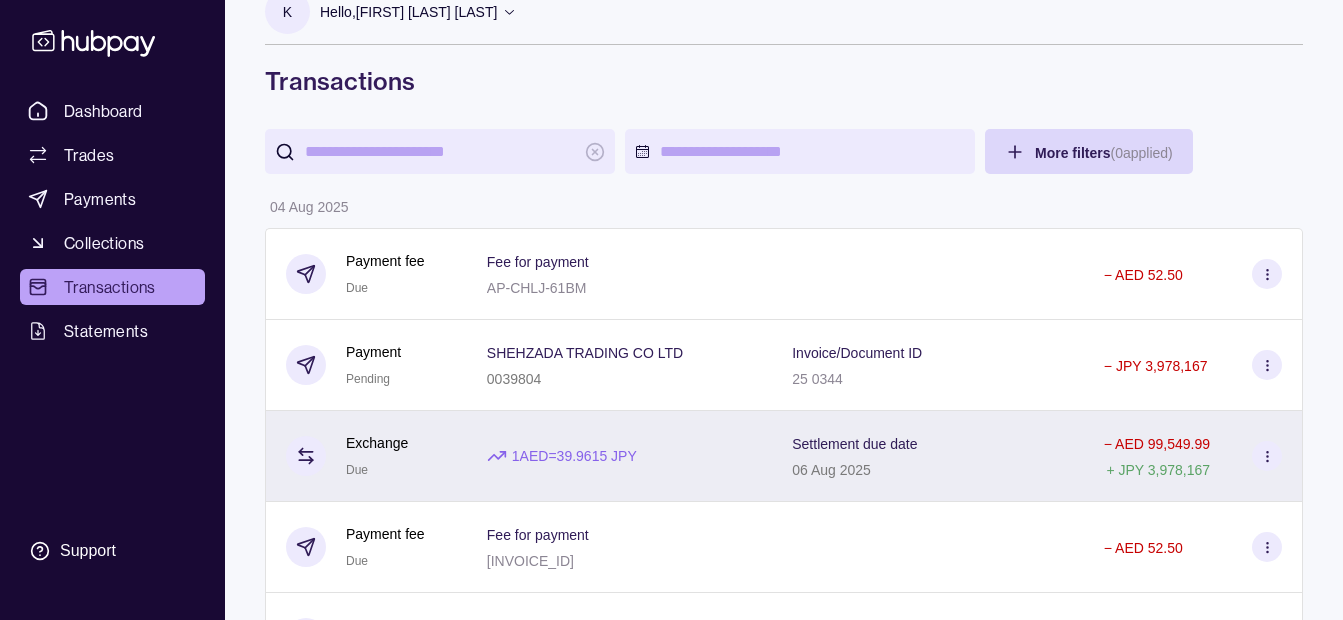 scroll, scrollTop: 0, scrollLeft: 0, axis: both 